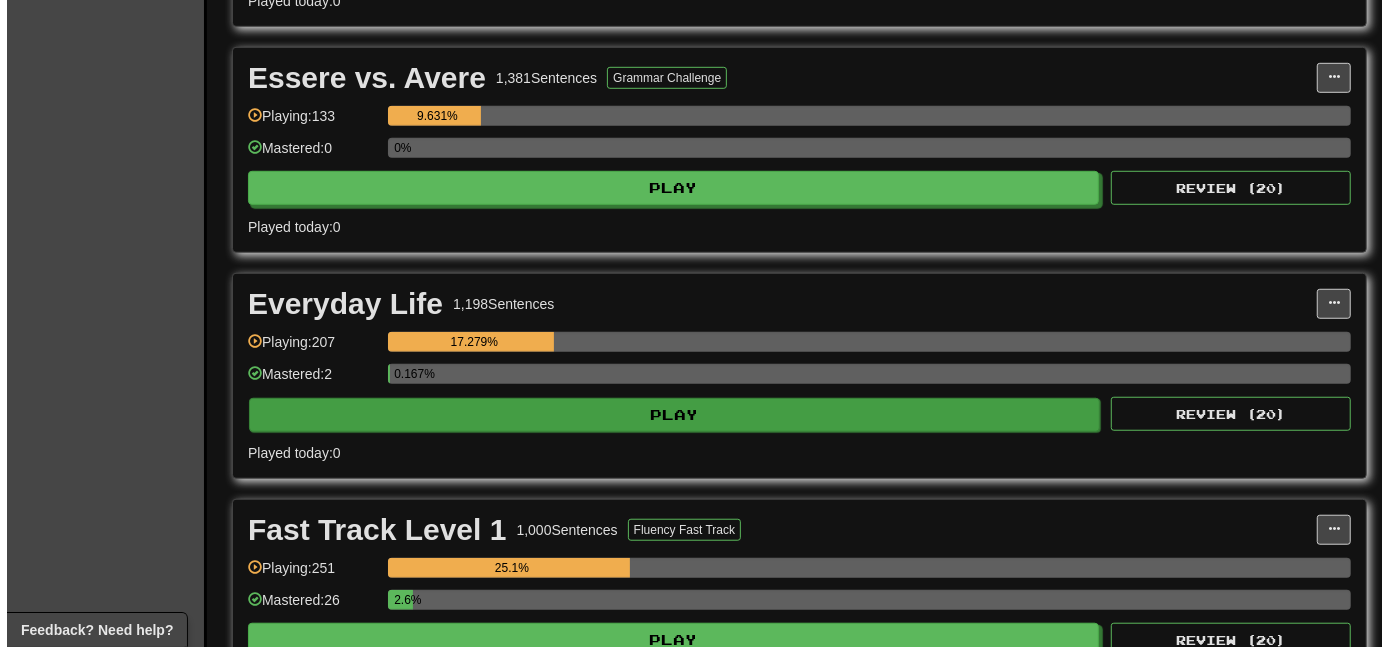 scroll, scrollTop: 909, scrollLeft: 0, axis: vertical 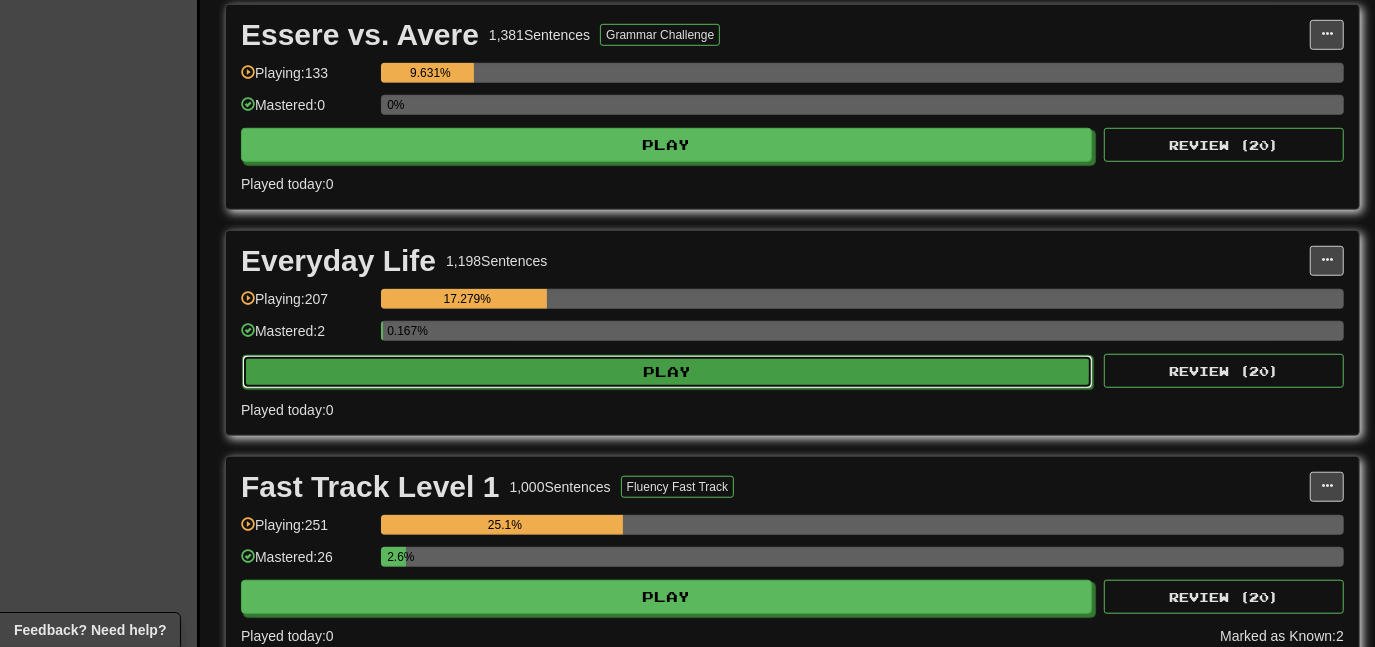 click on "Play" at bounding box center [667, 372] 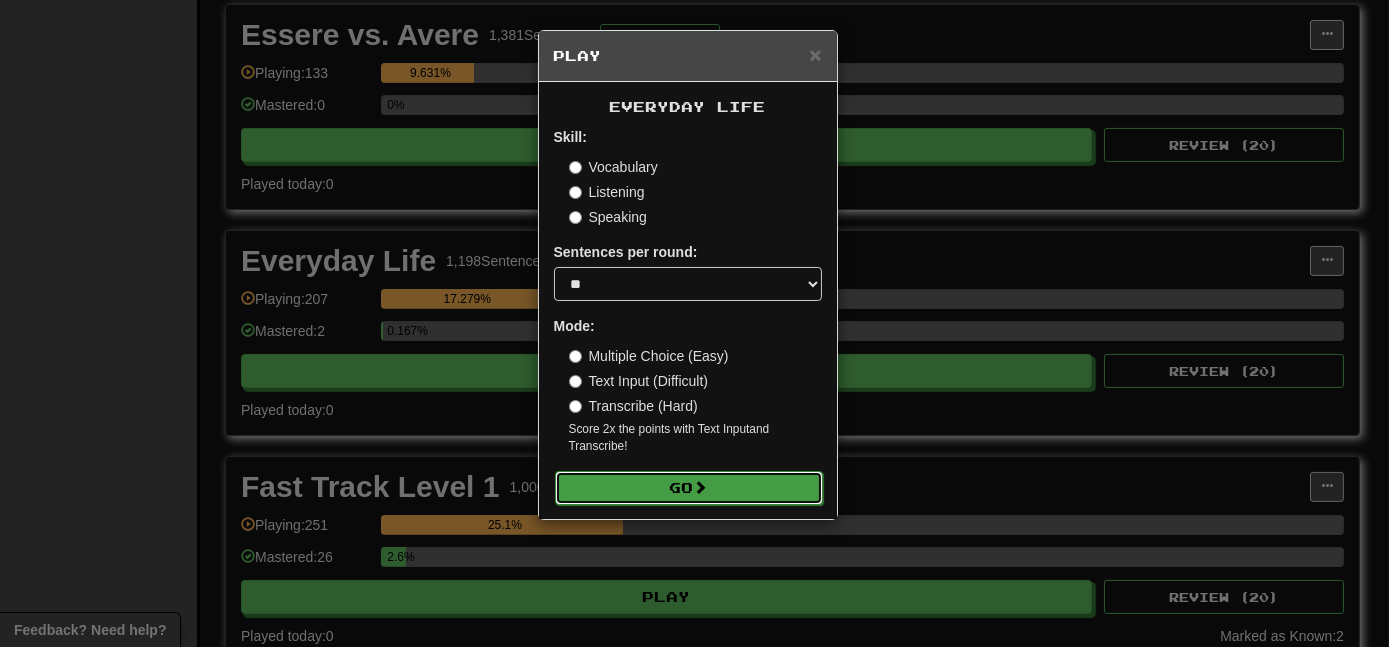 click on "Go" at bounding box center (689, 488) 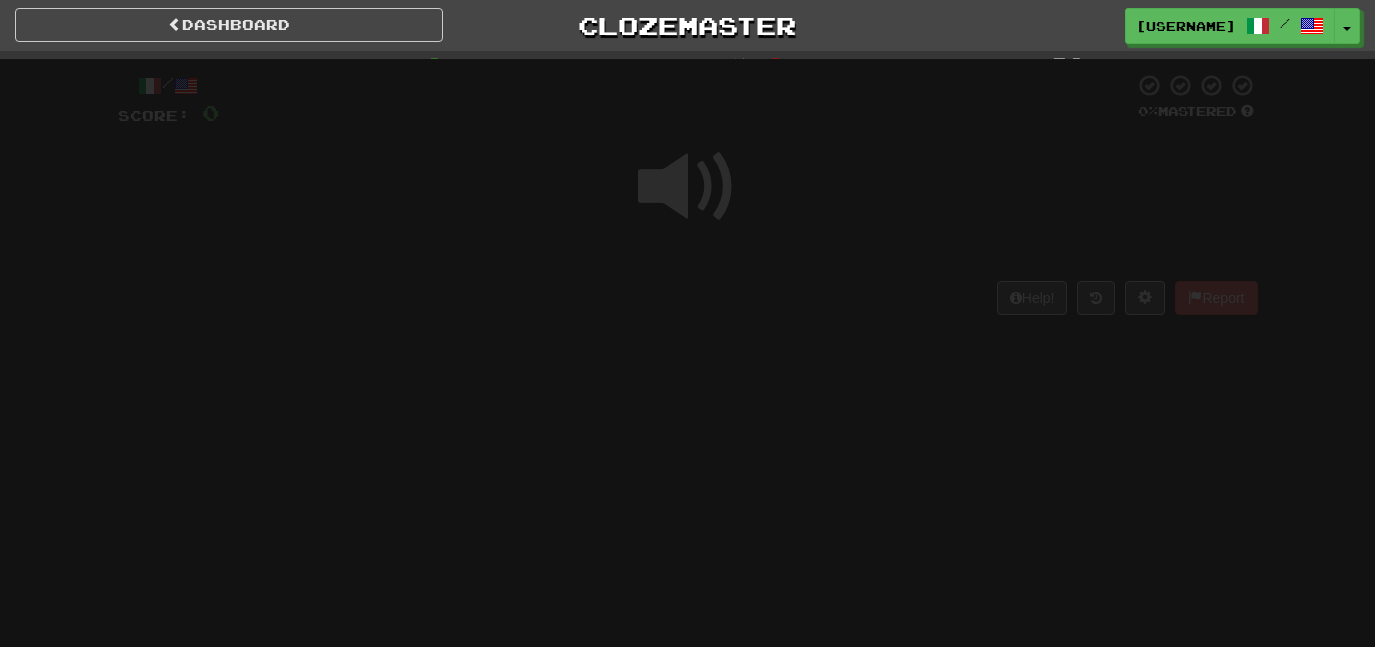 scroll, scrollTop: 0, scrollLeft: 0, axis: both 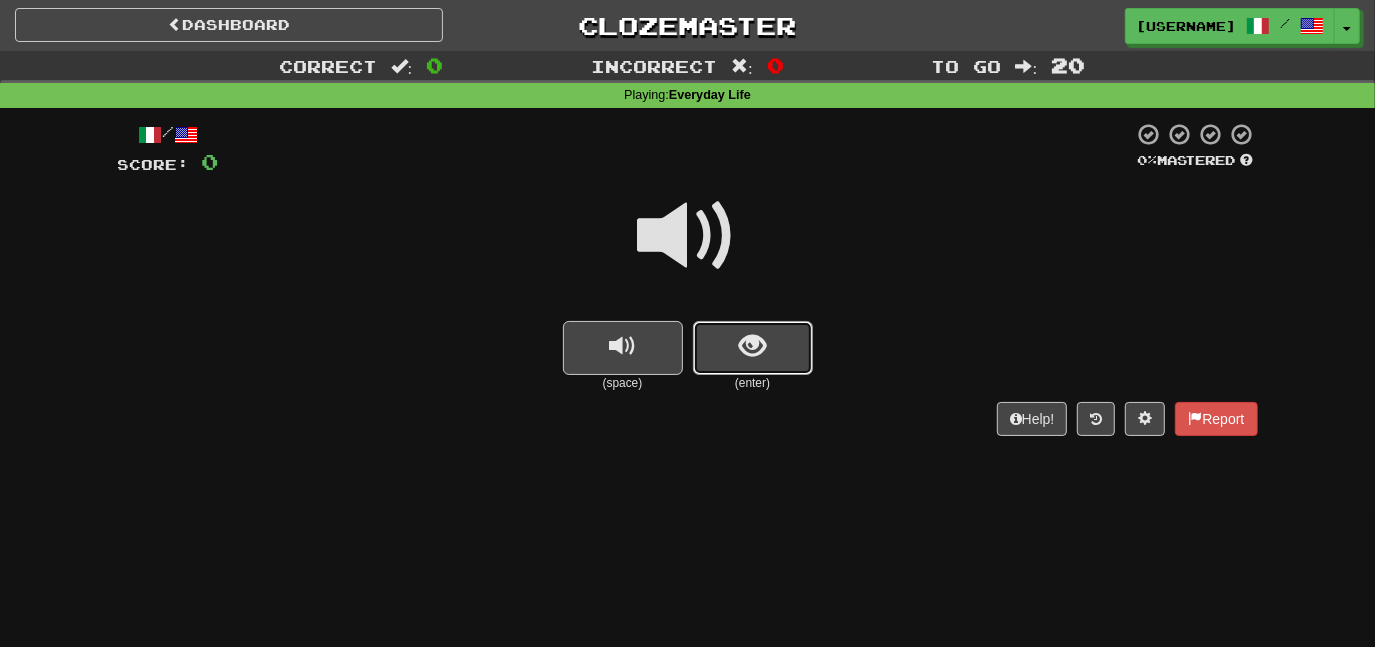 click at bounding box center [753, 348] 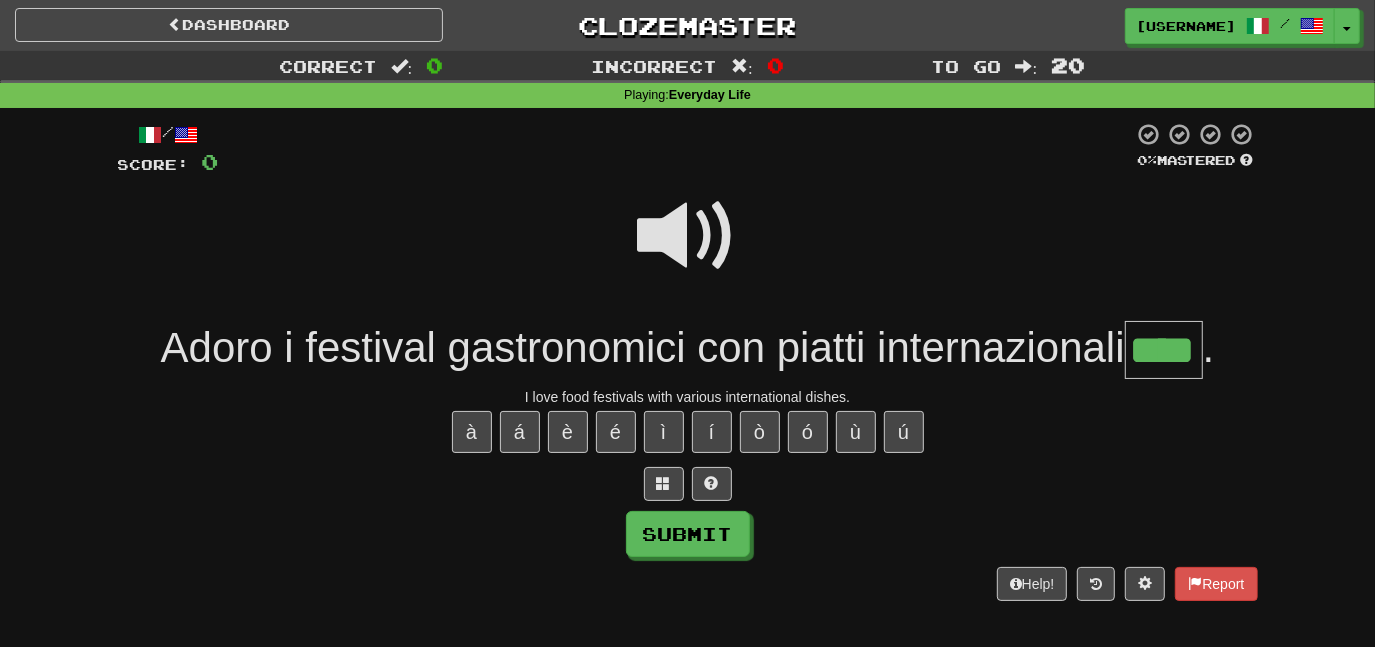 type on "****" 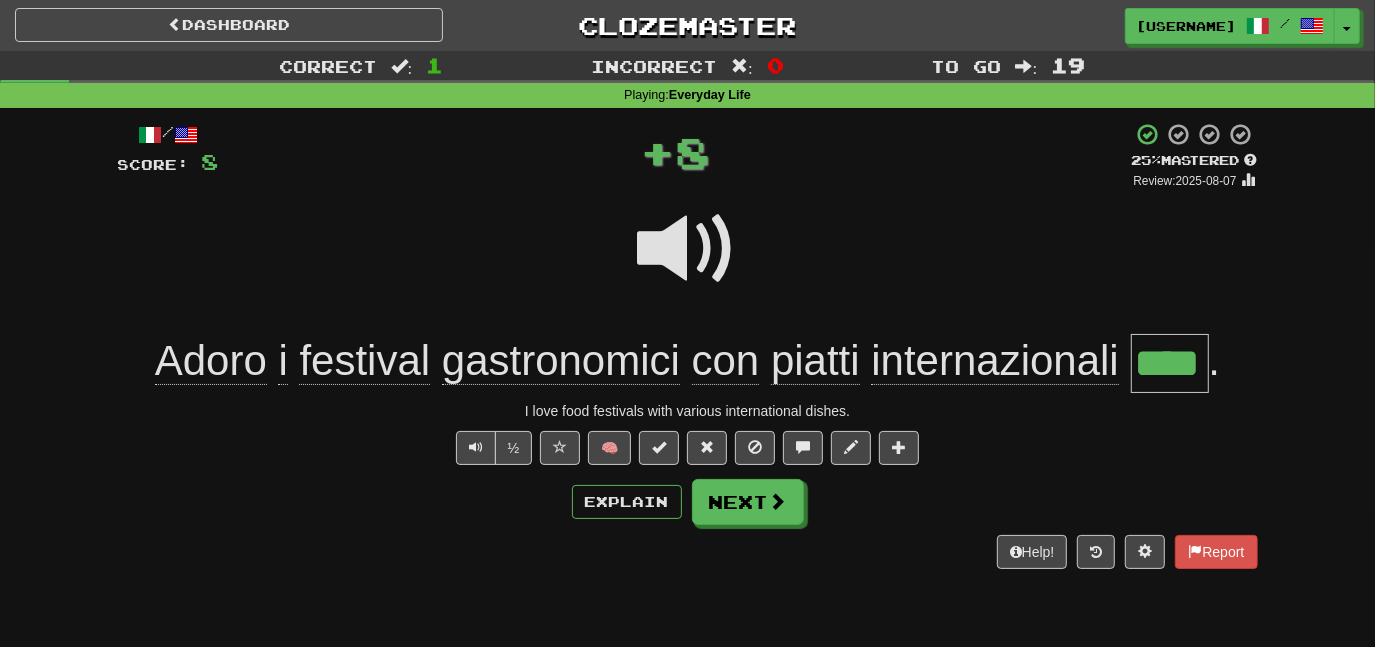 type 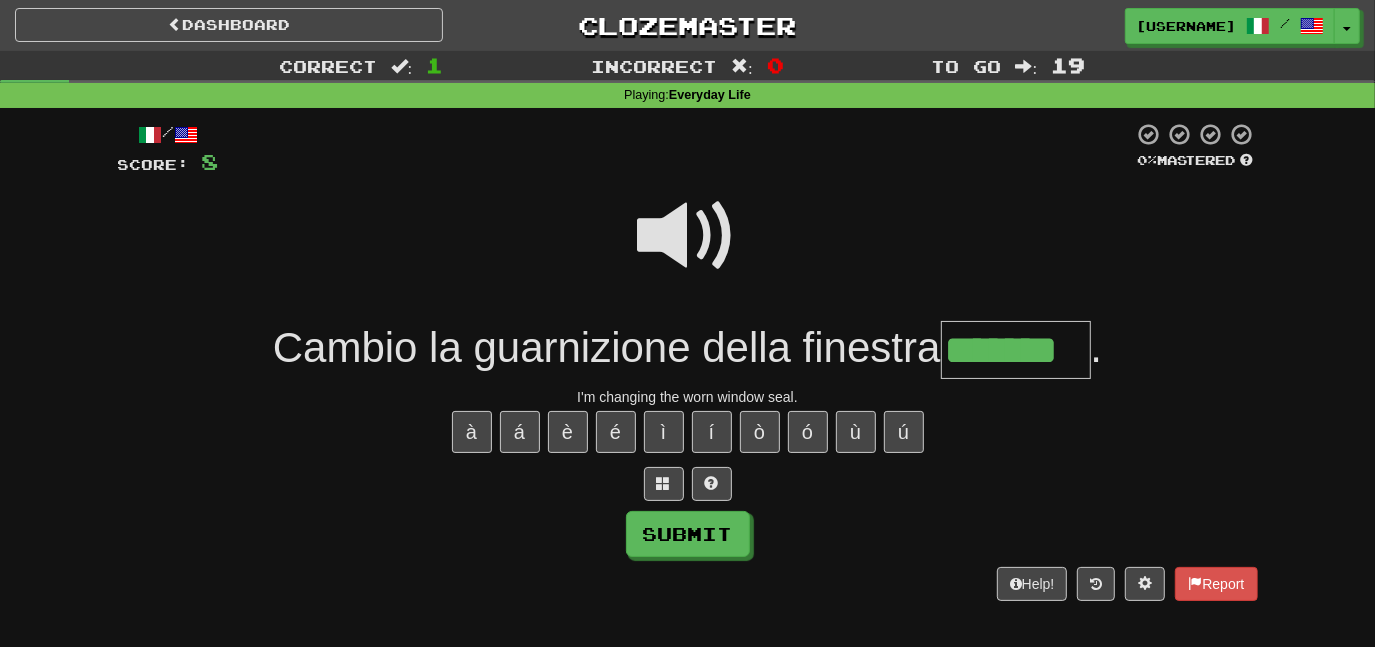 type on "*******" 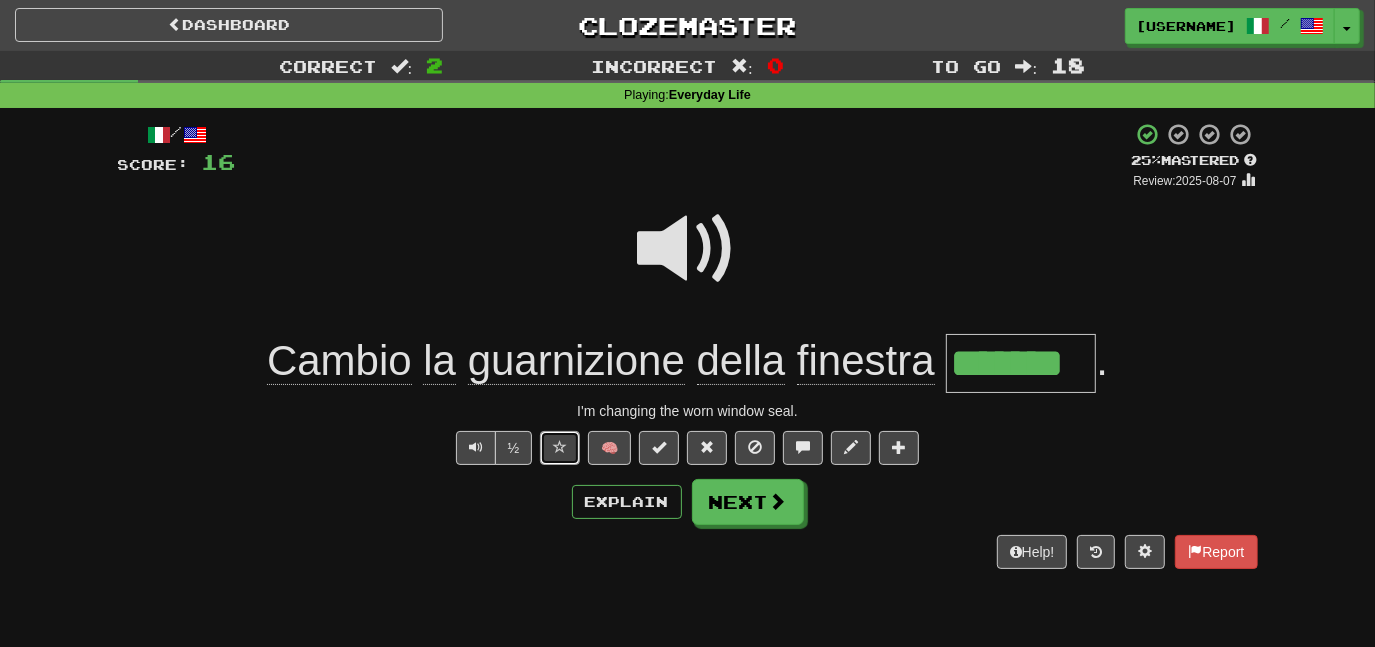 click at bounding box center (560, 447) 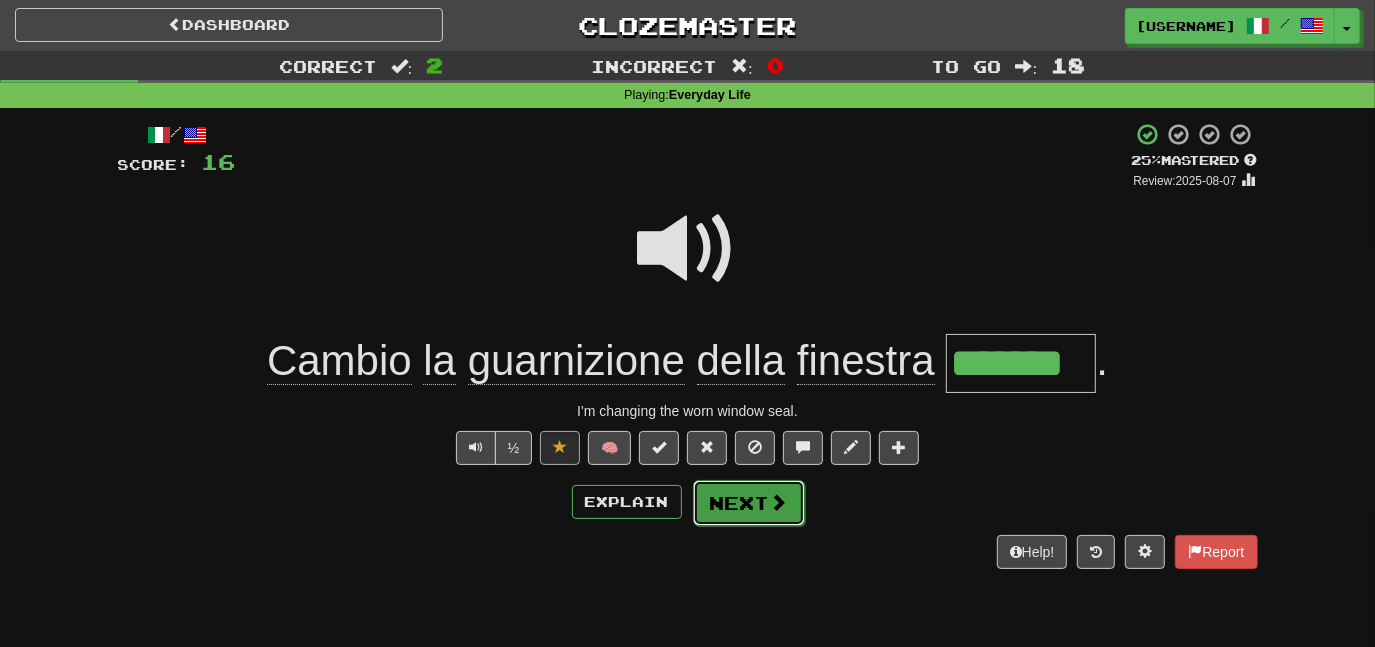 click on "Next" at bounding box center [749, 503] 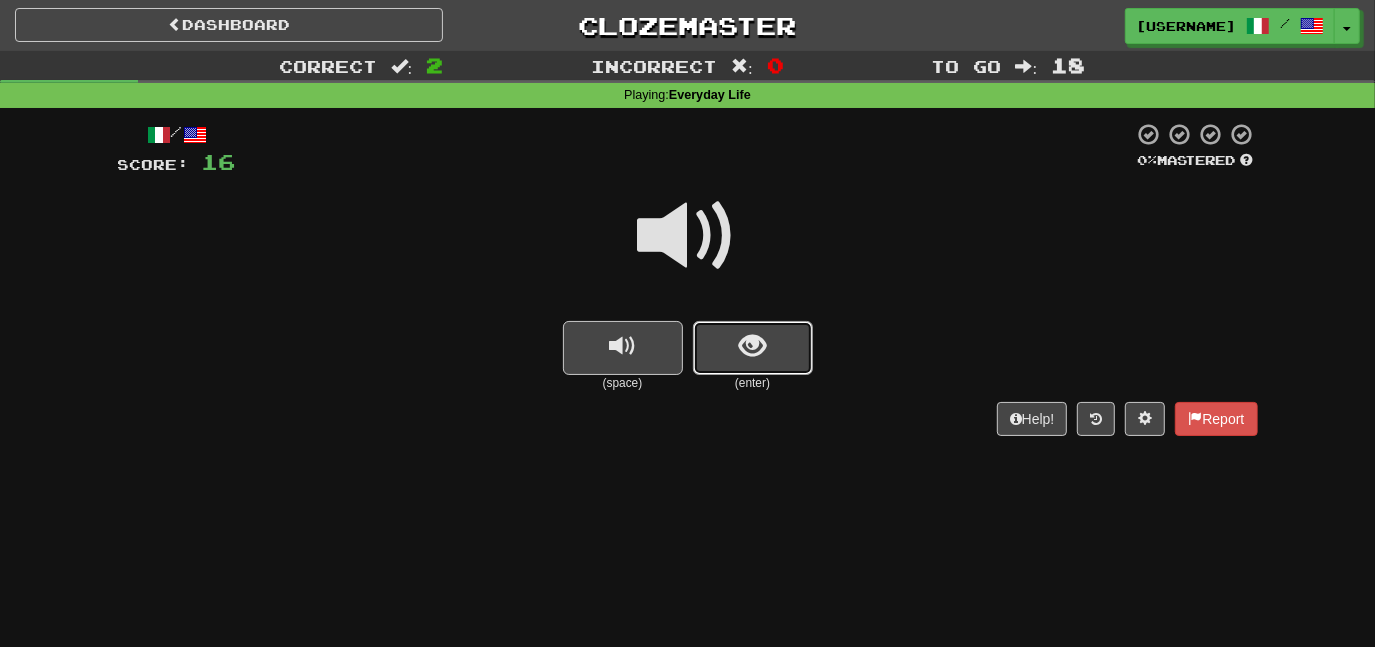 click at bounding box center [752, 346] 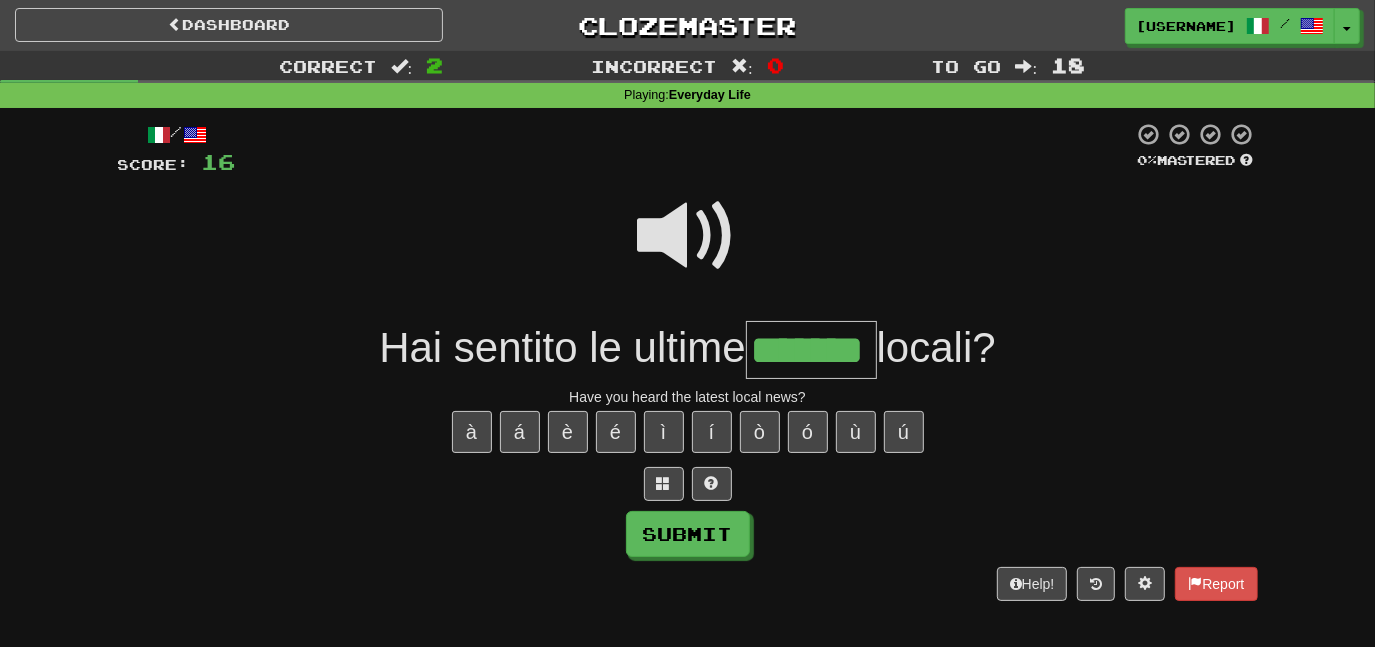 type on "*******" 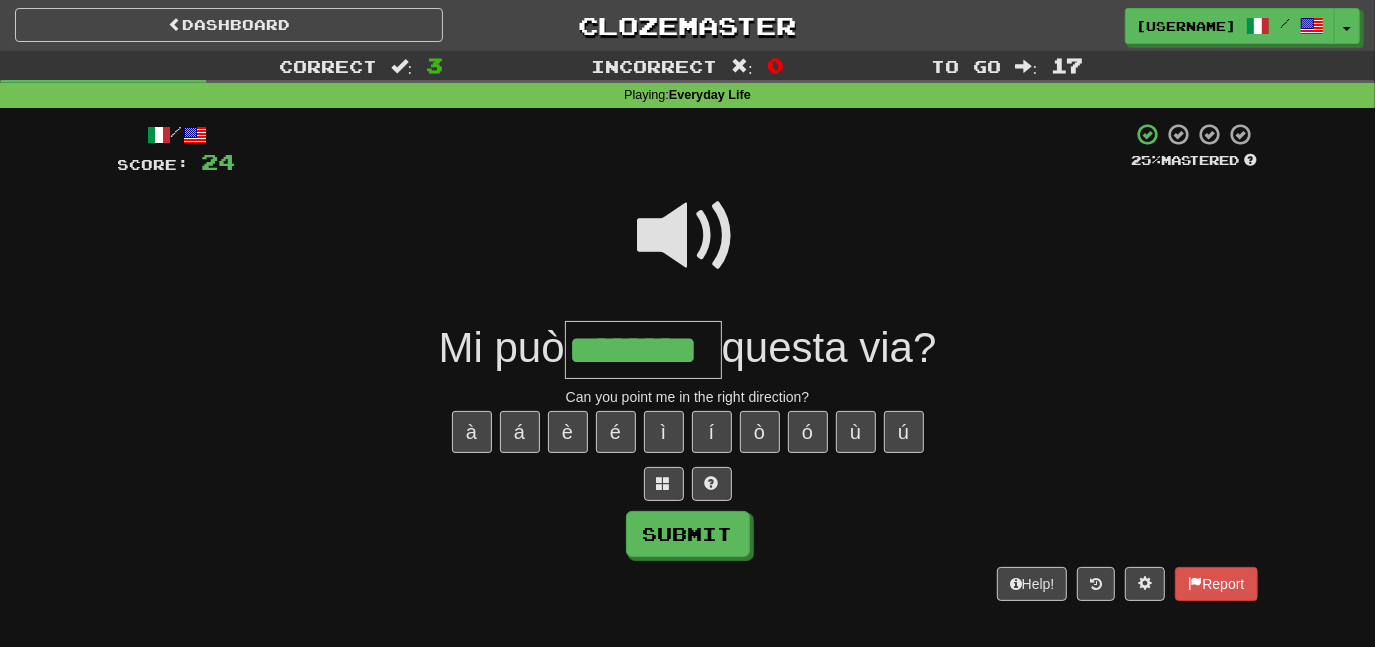 type on "********" 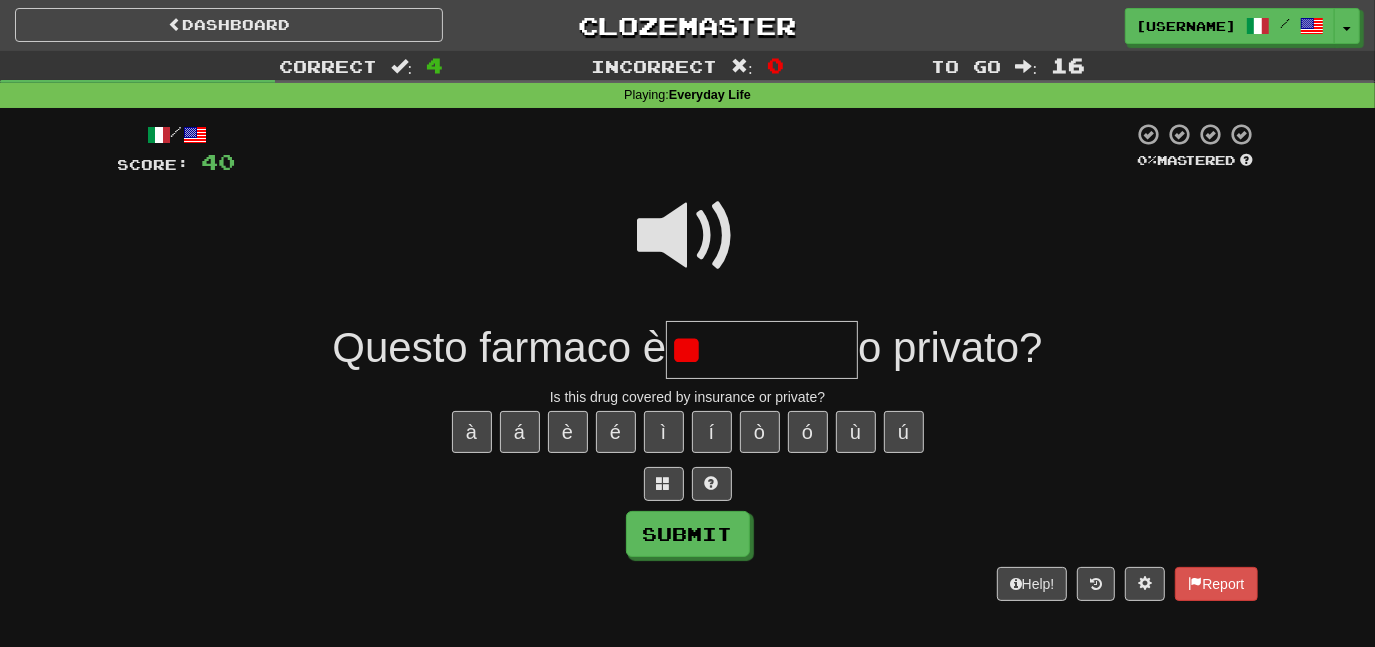 type on "*" 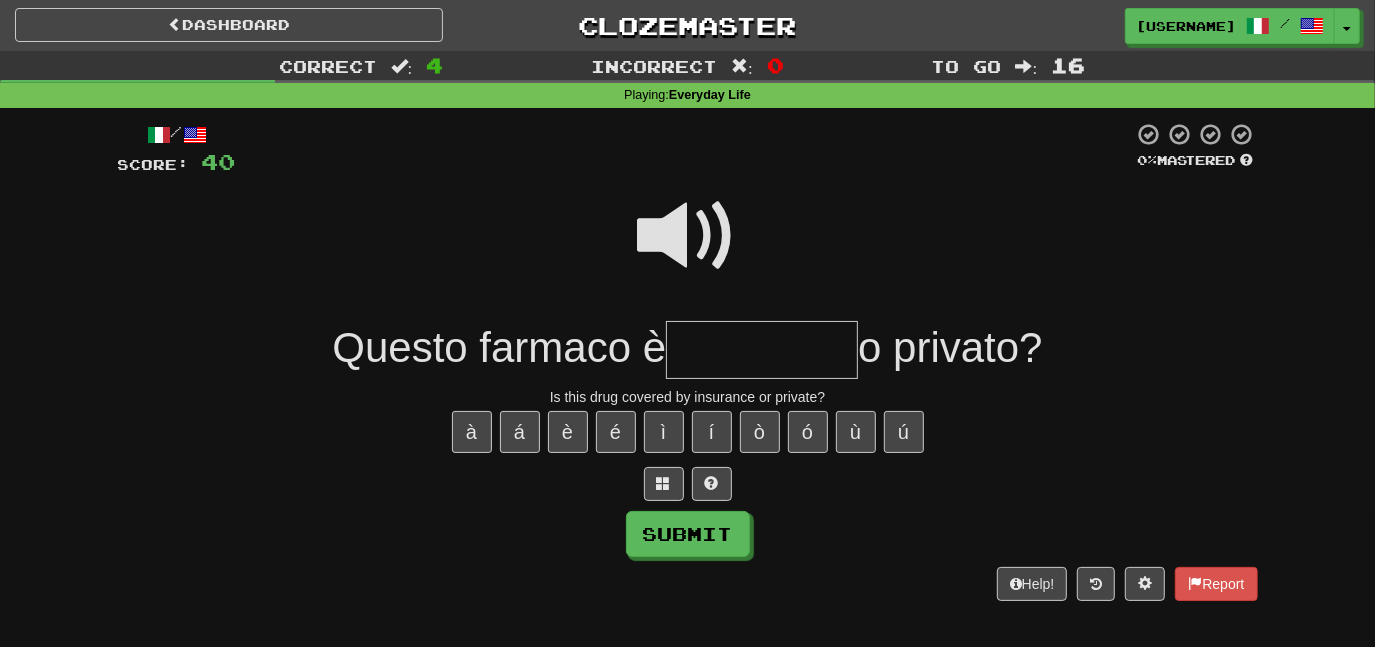 type on "*" 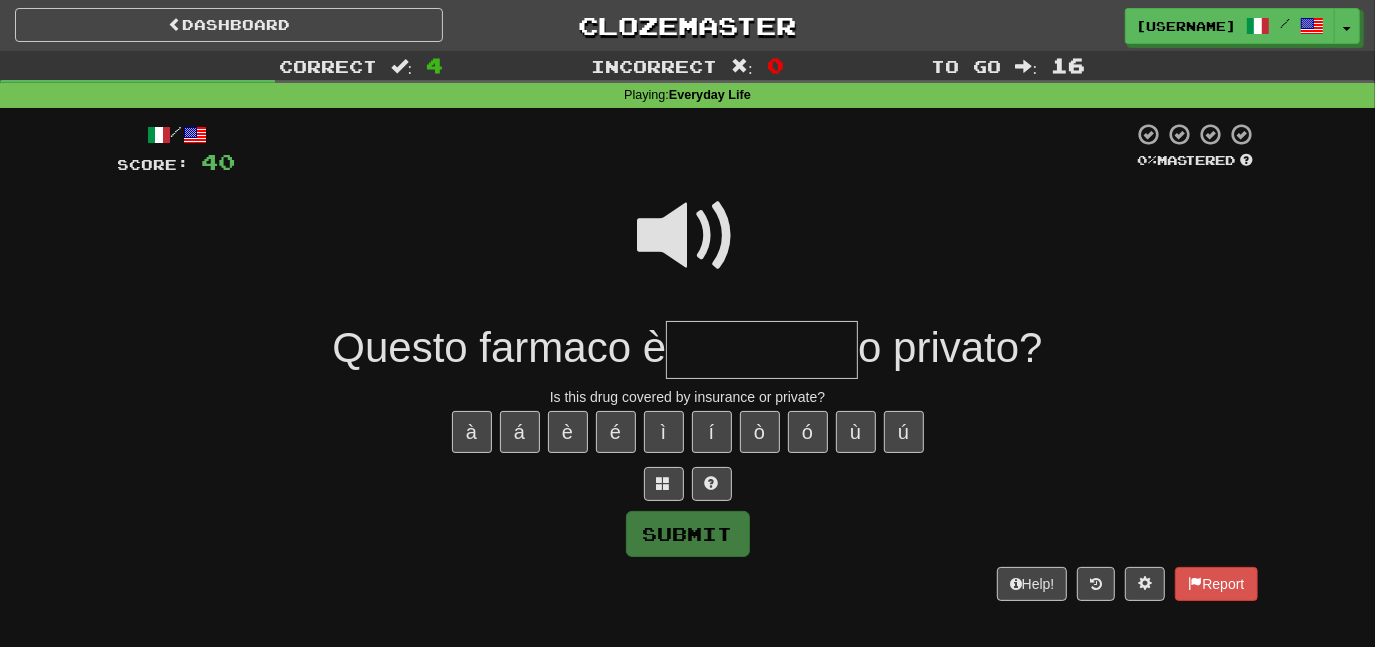 type on "*" 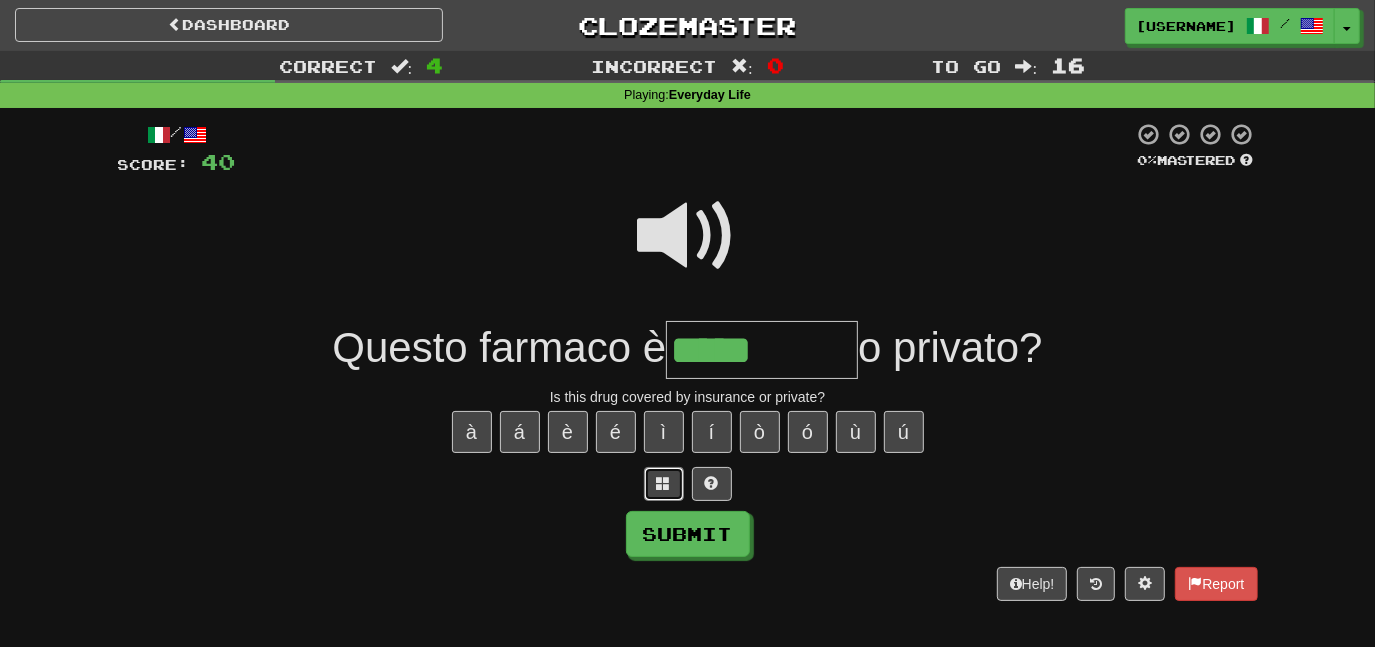 drag, startPoint x: 661, startPoint y: 492, endPoint x: 580, endPoint y: 236, distance: 268.50885 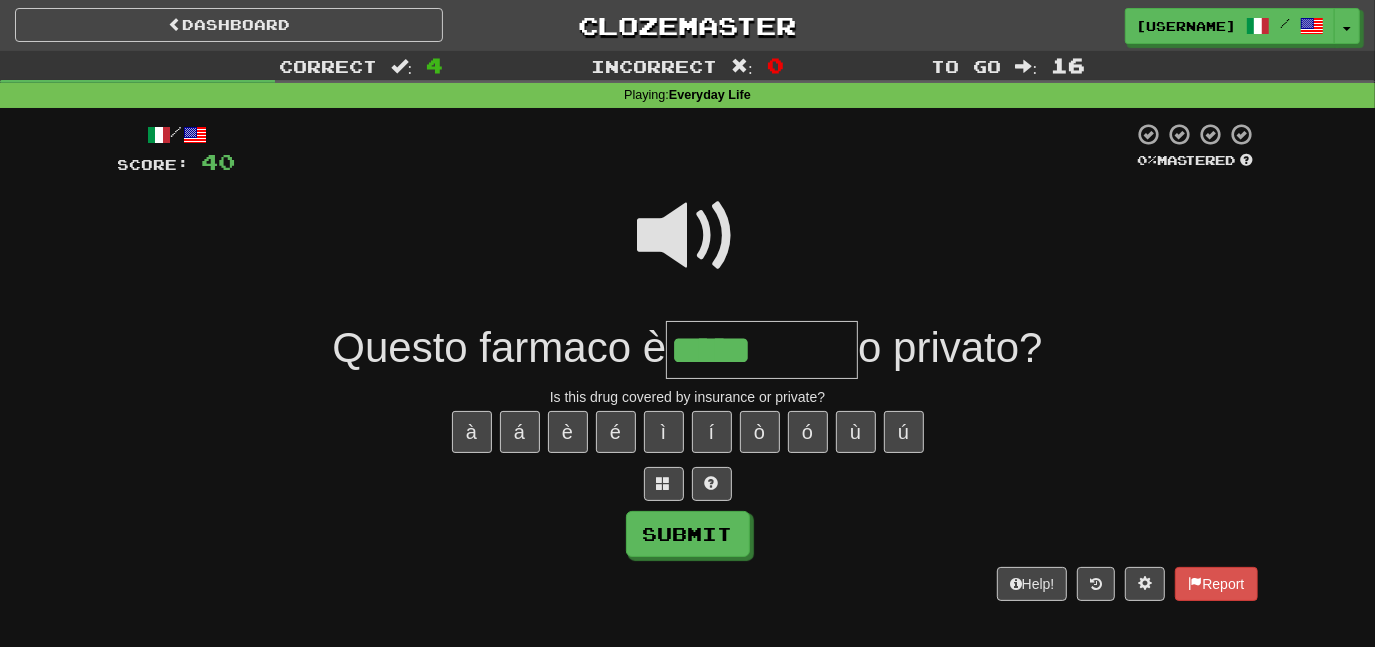 click at bounding box center (688, 236) 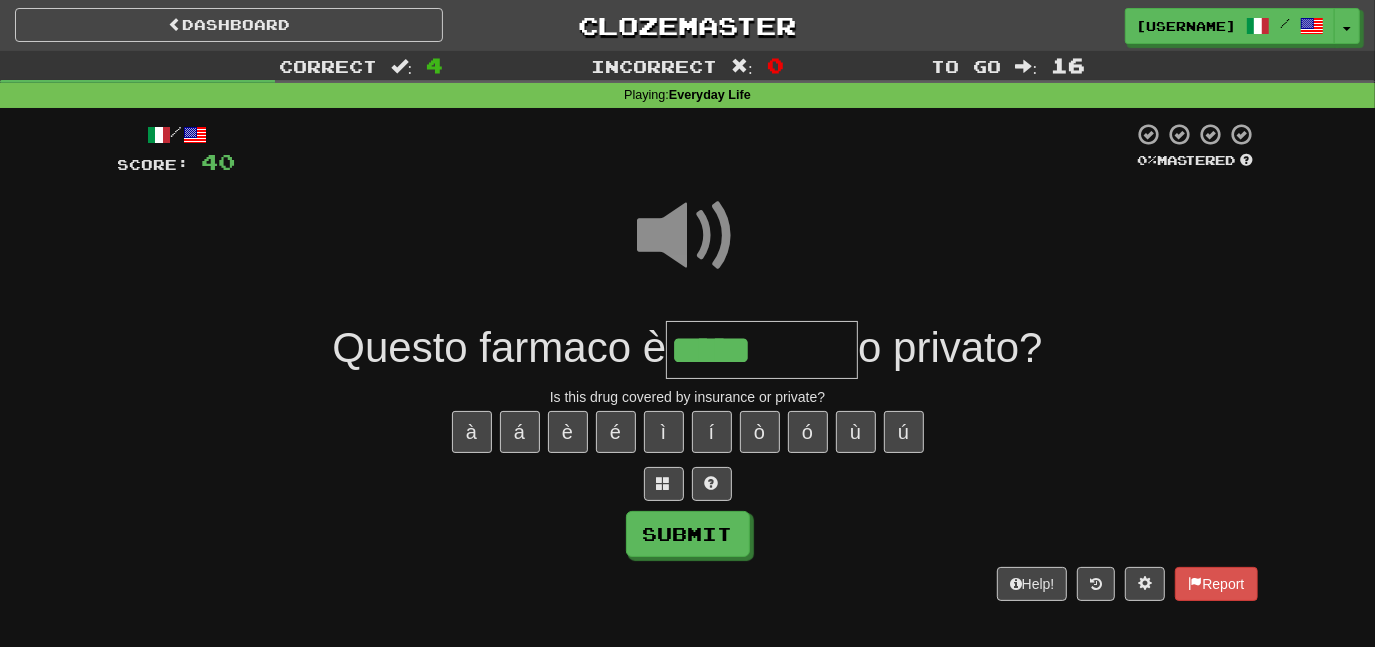 click on "*****" at bounding box center (762, 350) 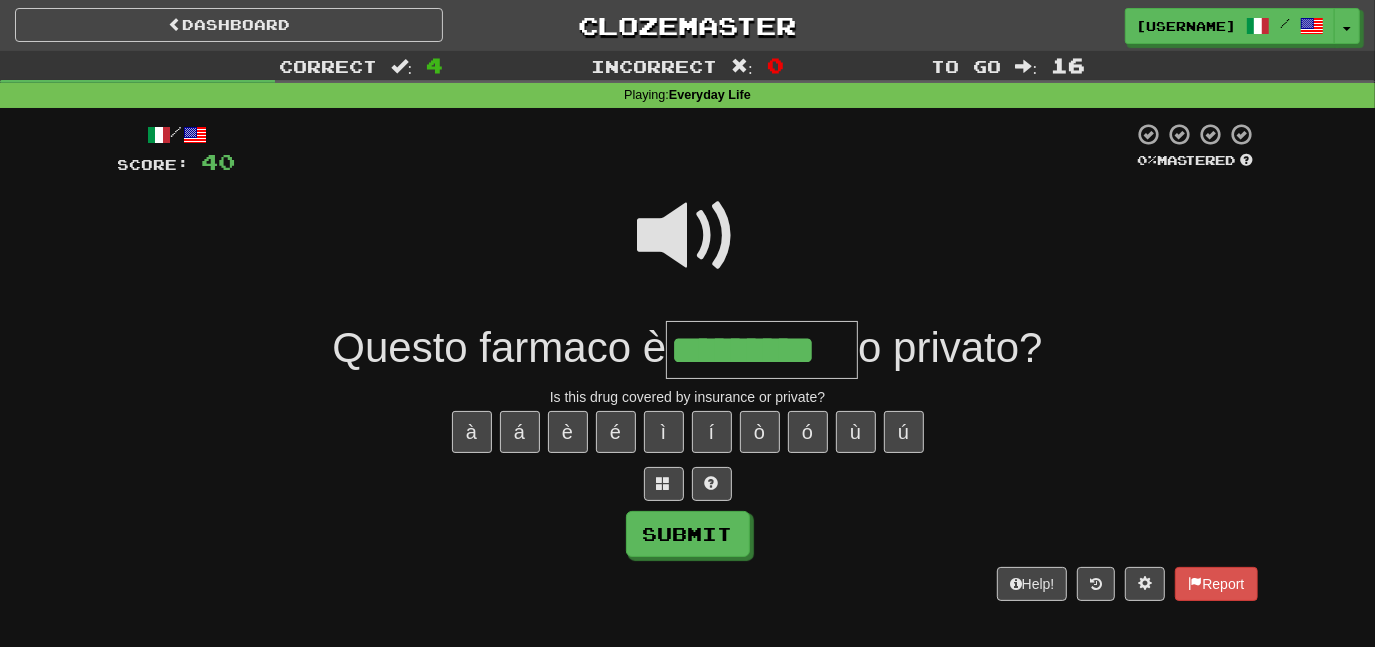 type on "*********" 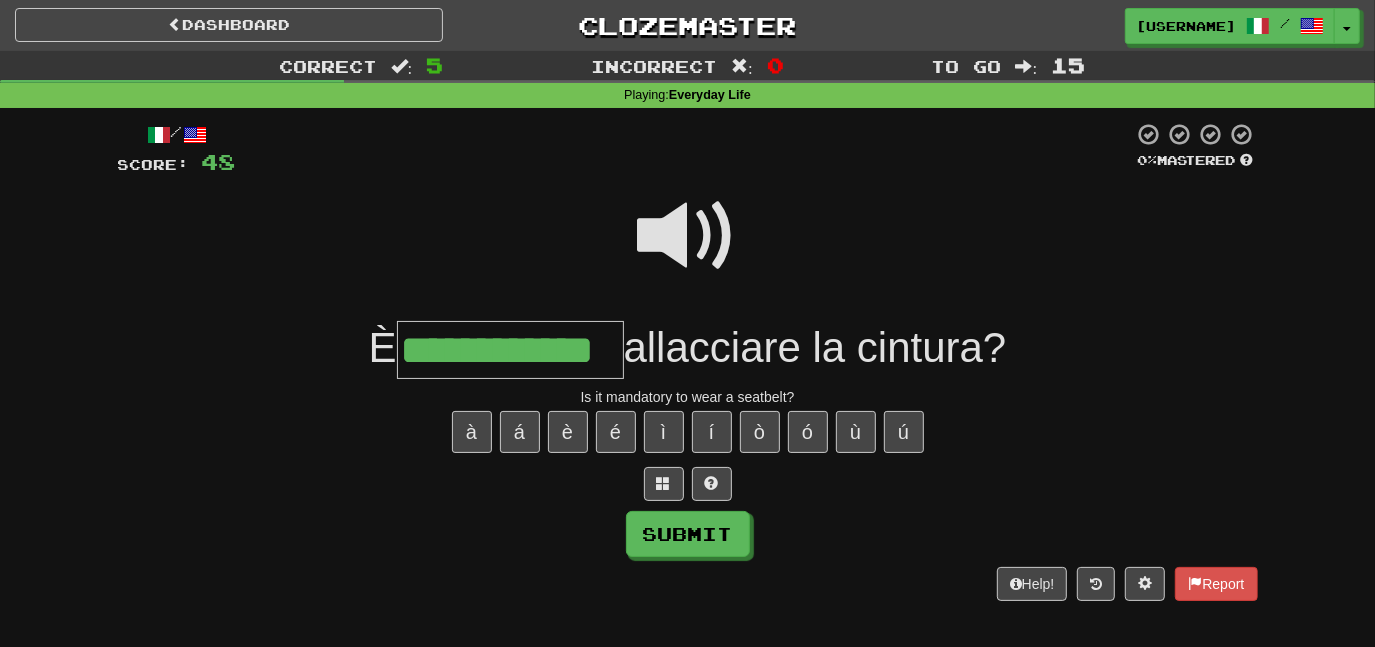type on "**********" 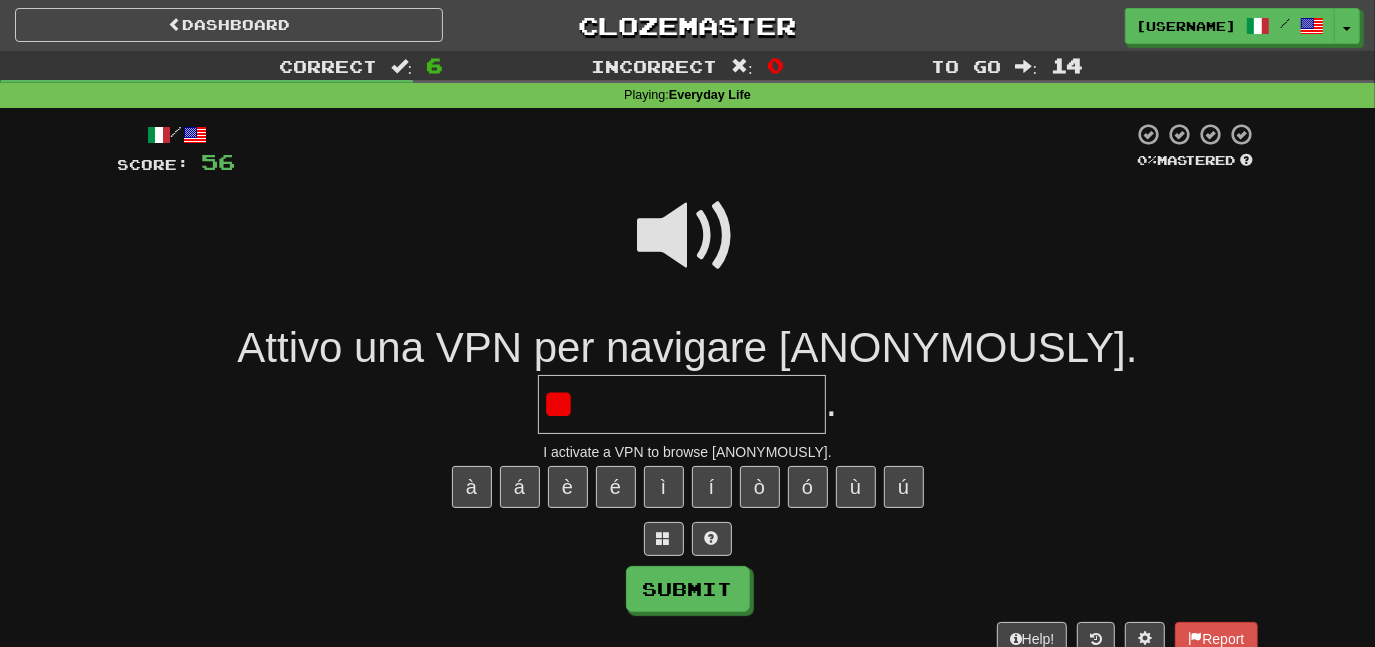 type on "*" 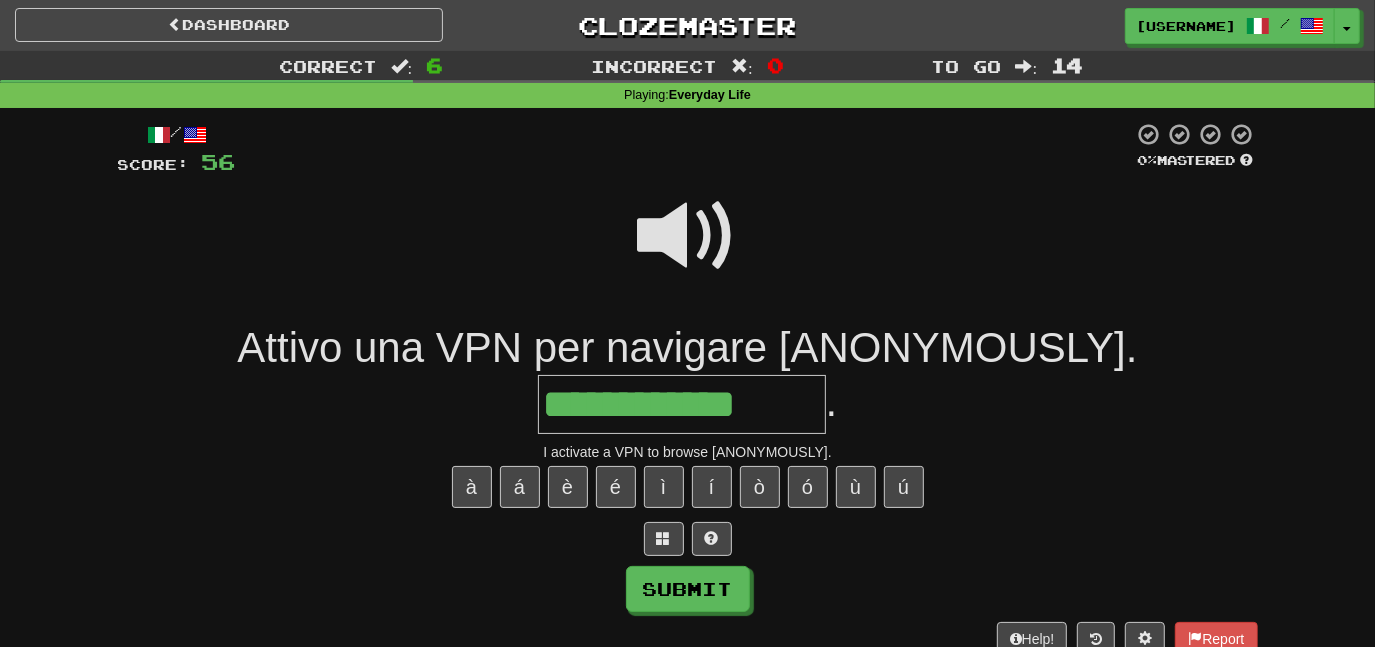 type on "**********" 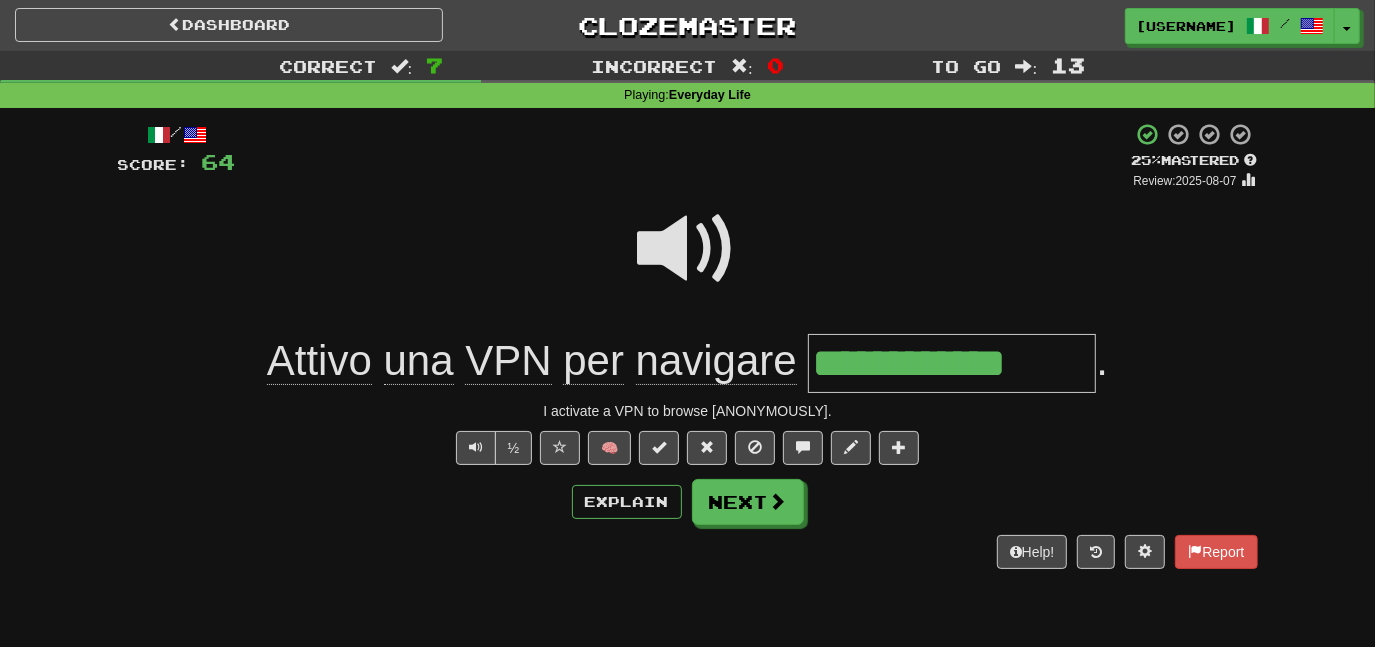 click at bounding box center (688, 249) 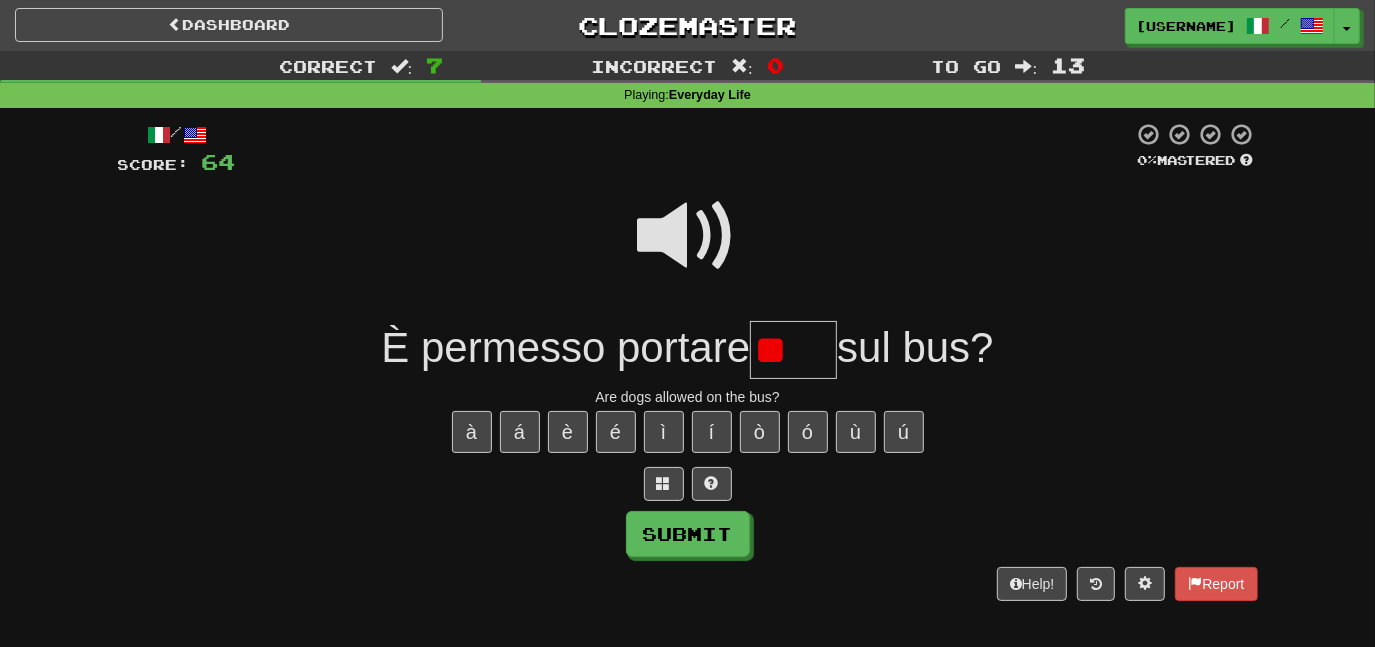 type on "*" 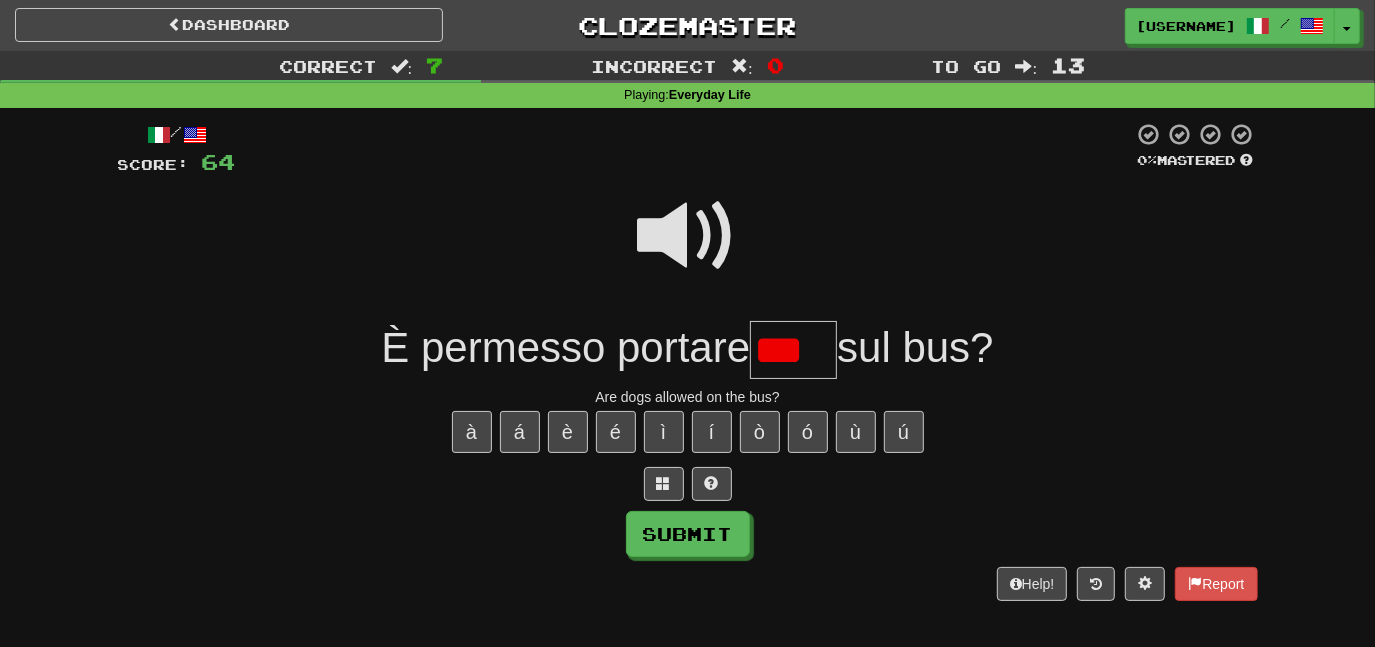 scroll, scrollTop: 0, scrollLeft: 0, axis: both 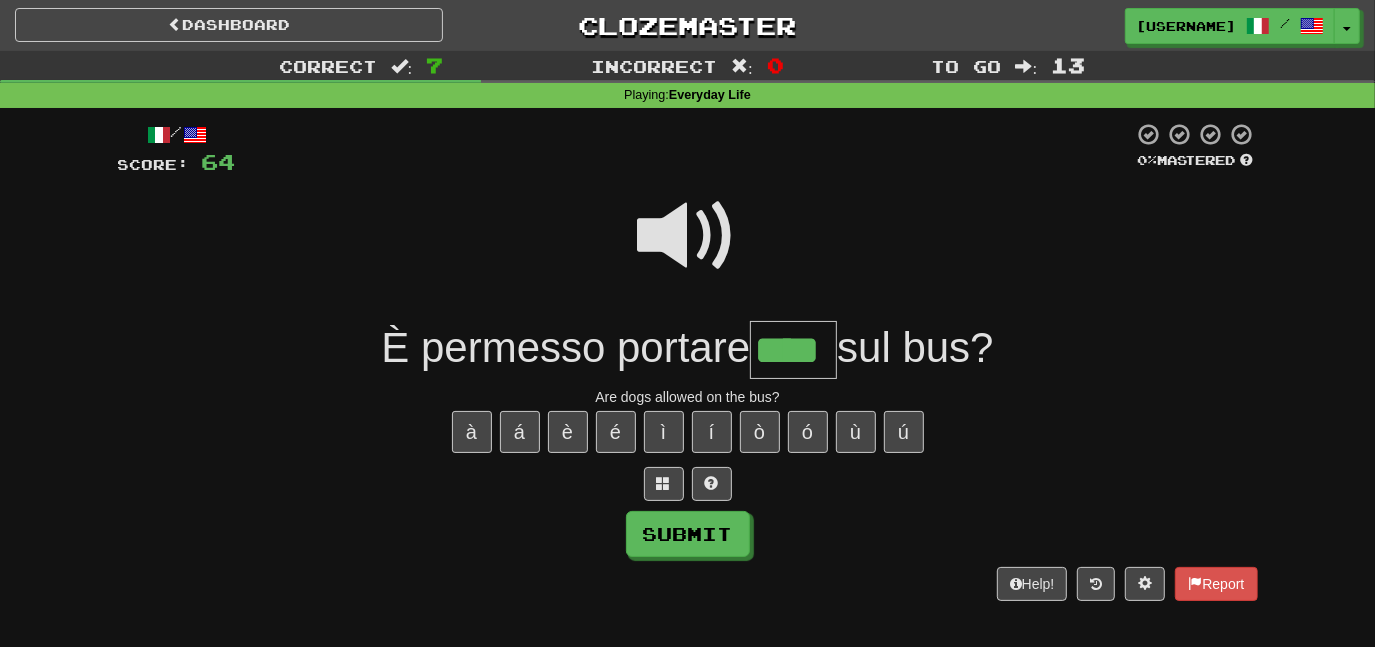 type on "****" 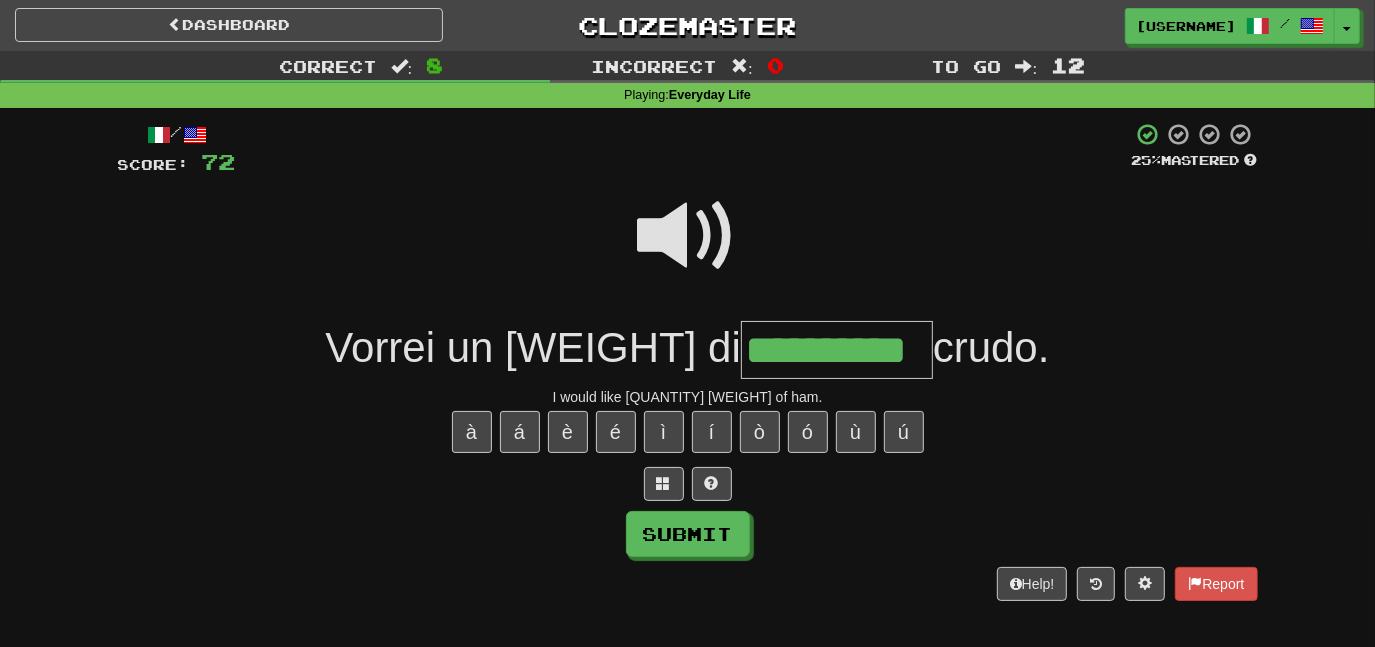 type on "**********" 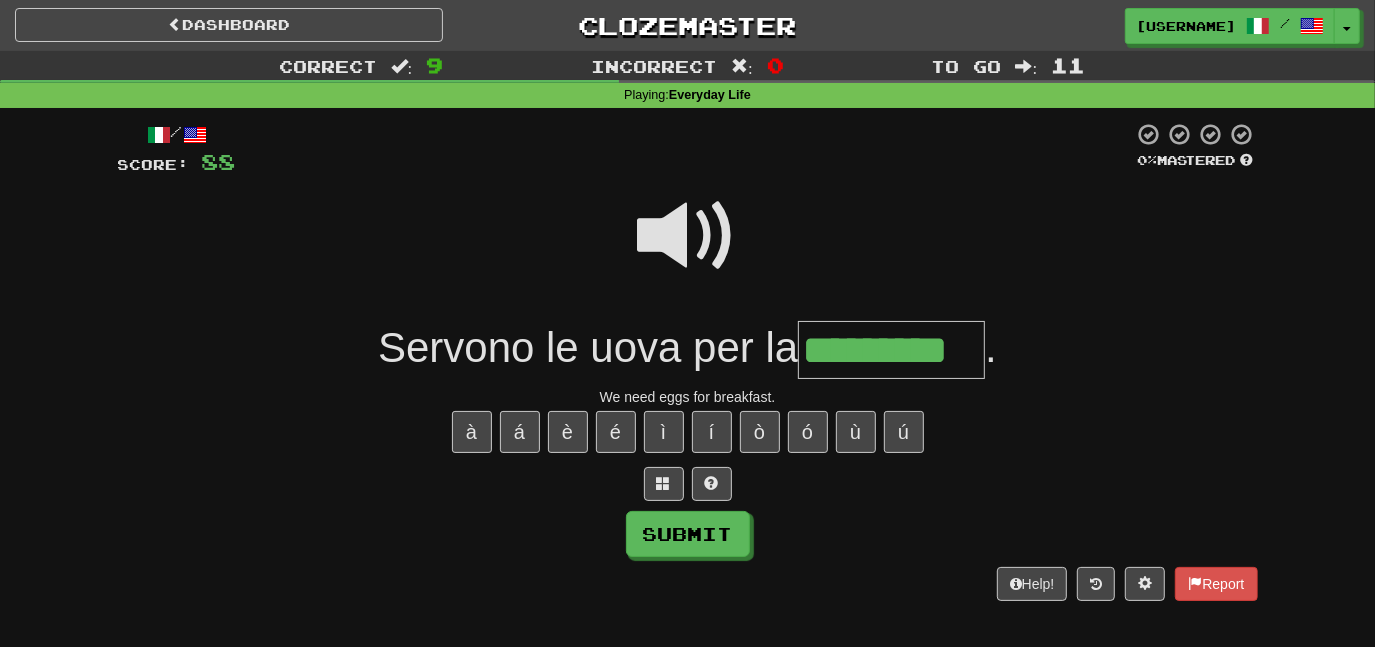 type on "*********" 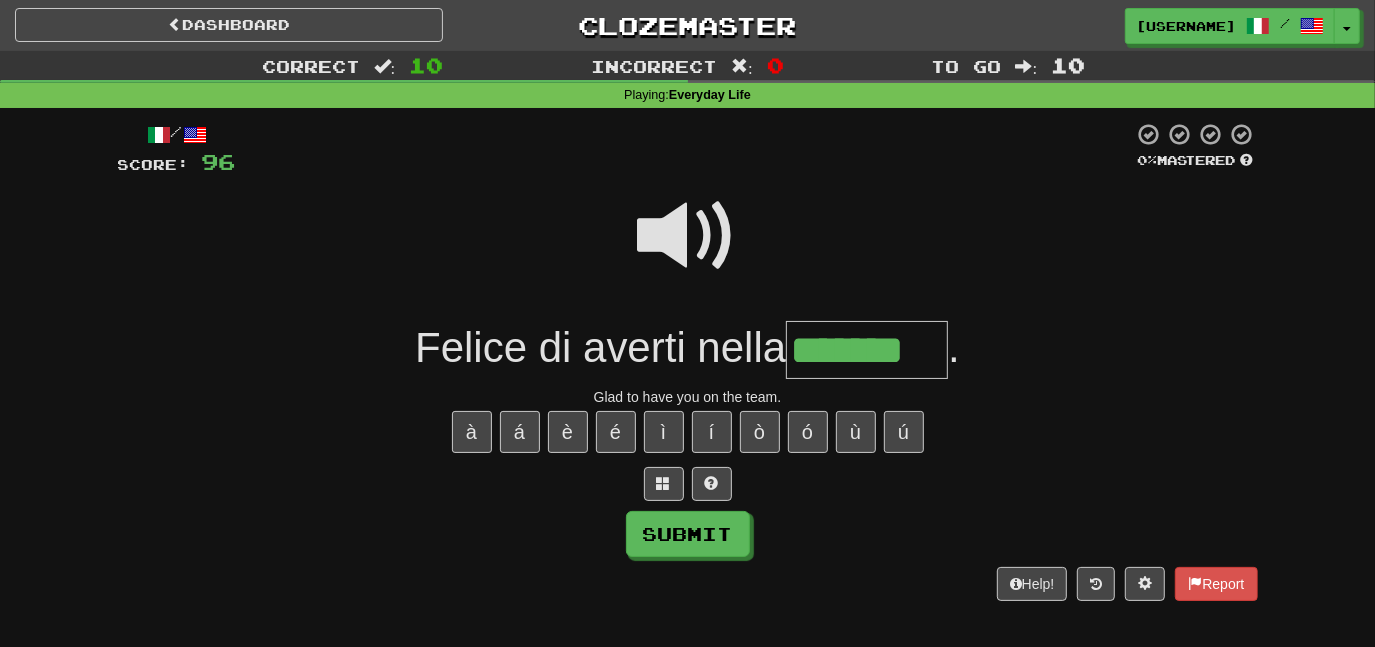 type on "*******" 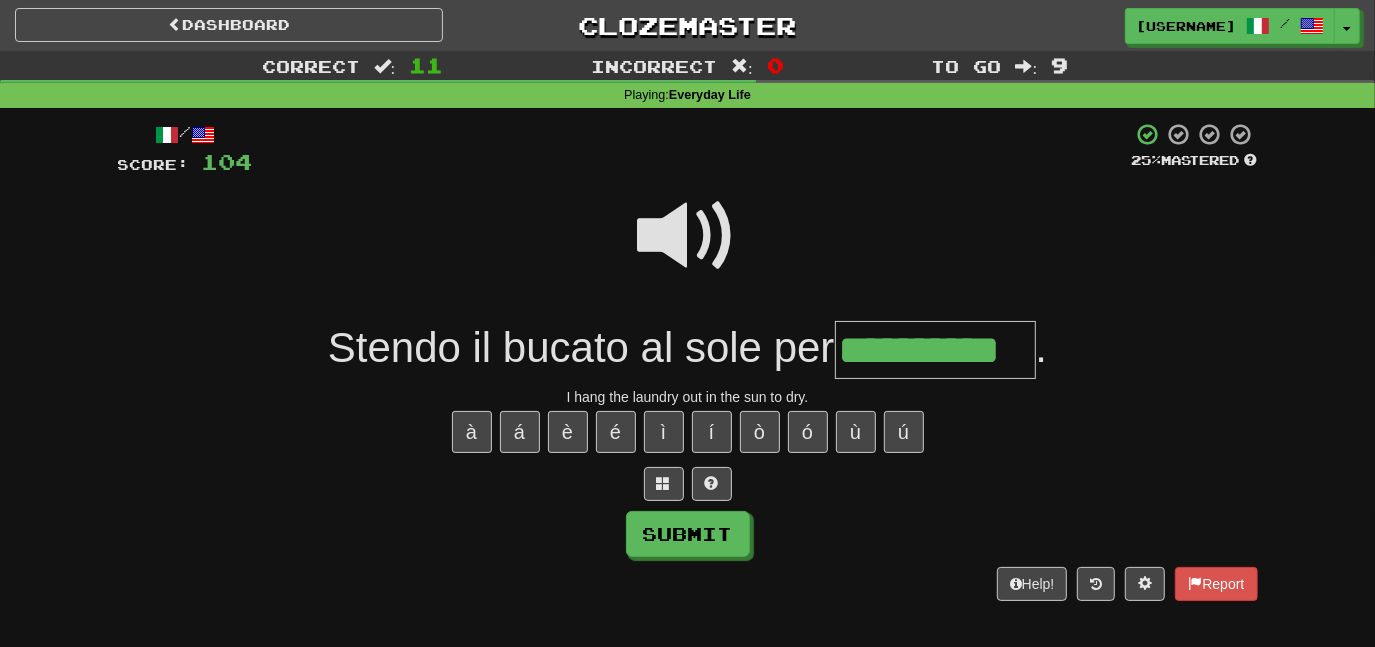 type on "**********" 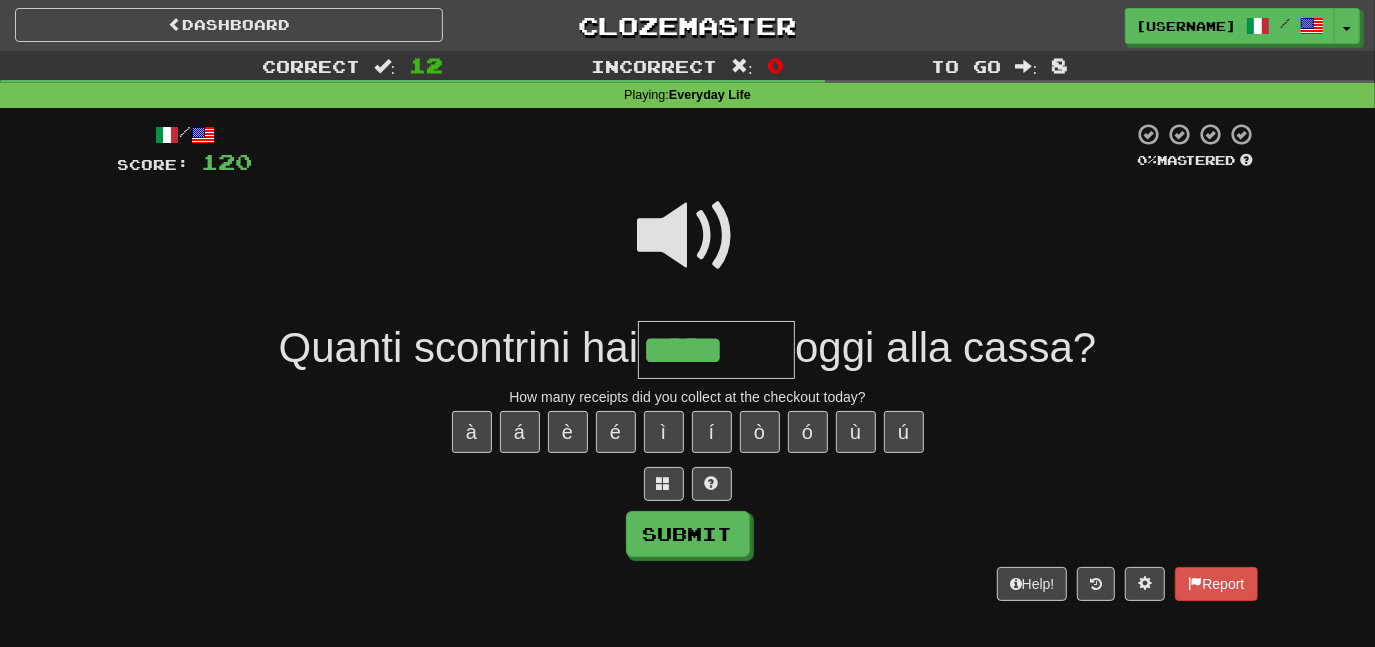 click at bounding box center [688, 236] 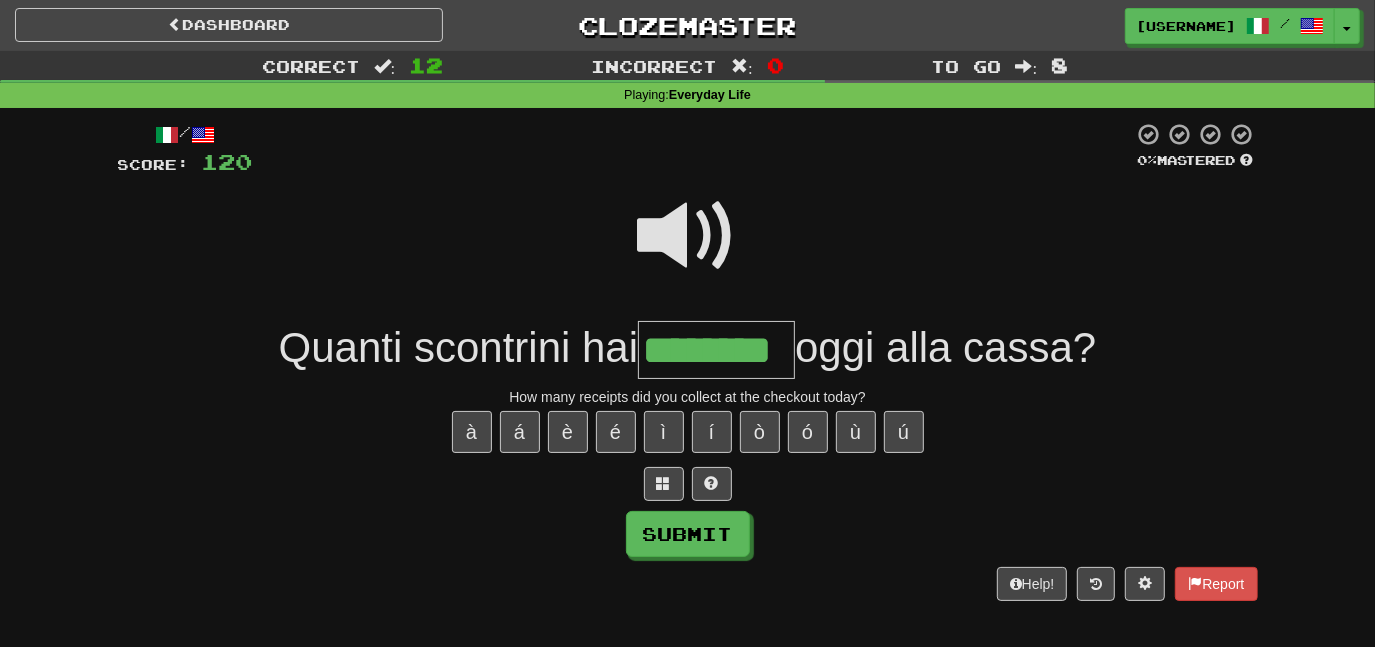 type on "********" 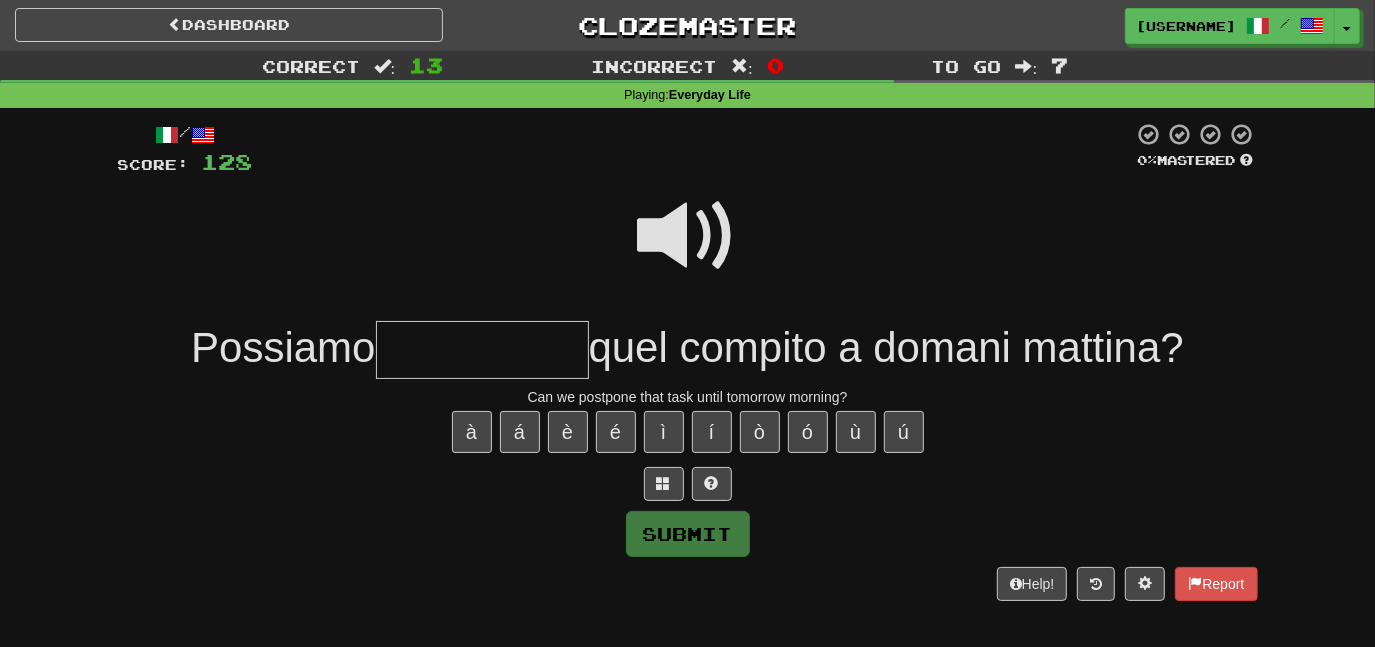 click at bounding box center [688, 236] 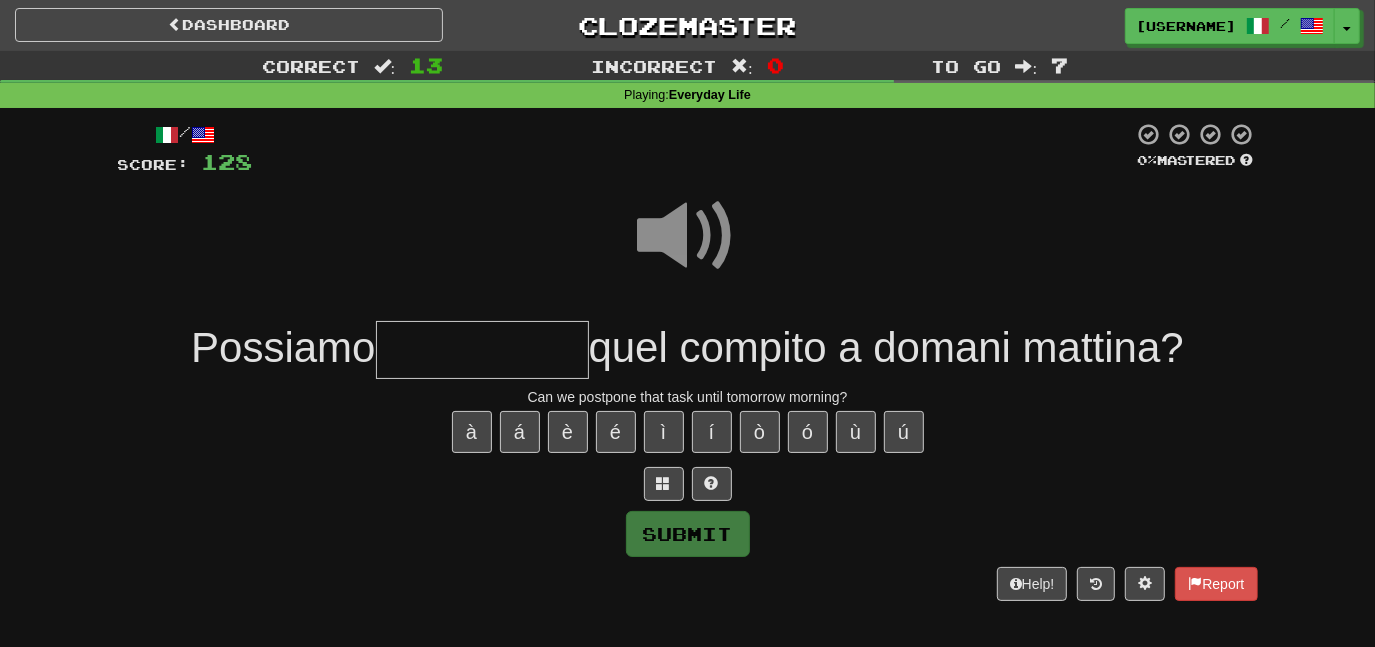 click at bounding box center [482, 350] 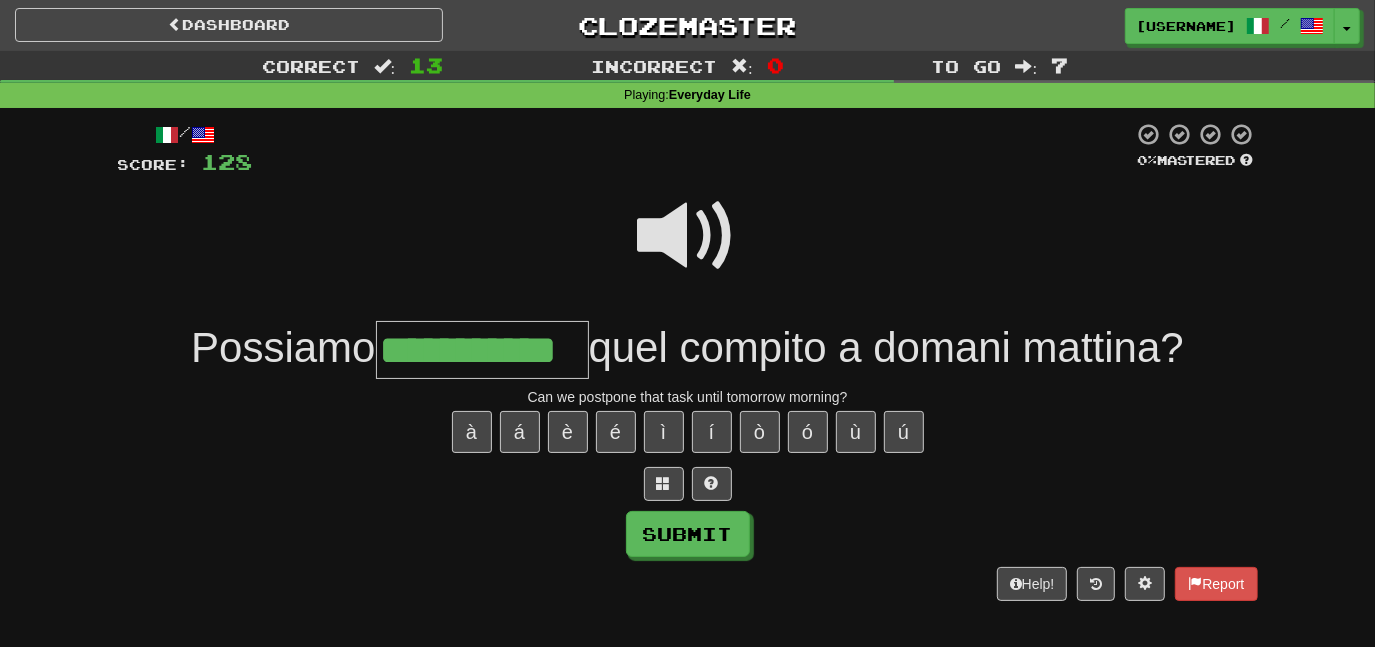 type on "**********" 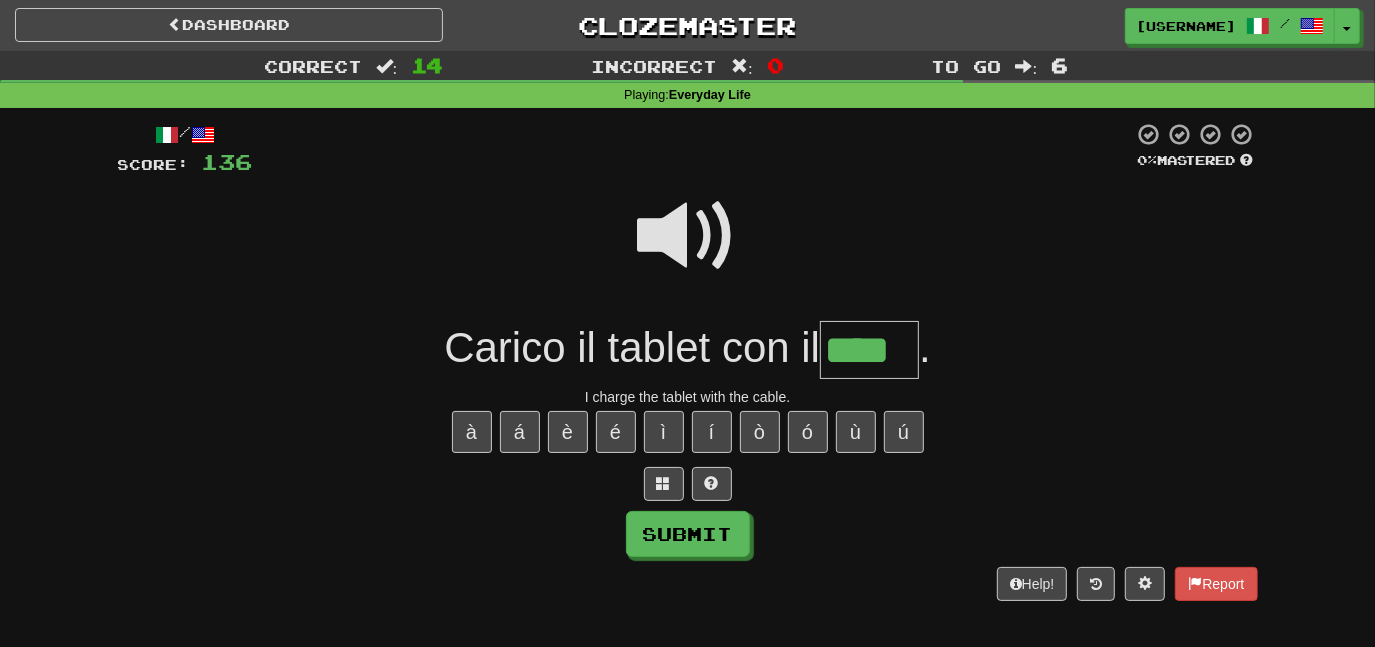 type on "****" 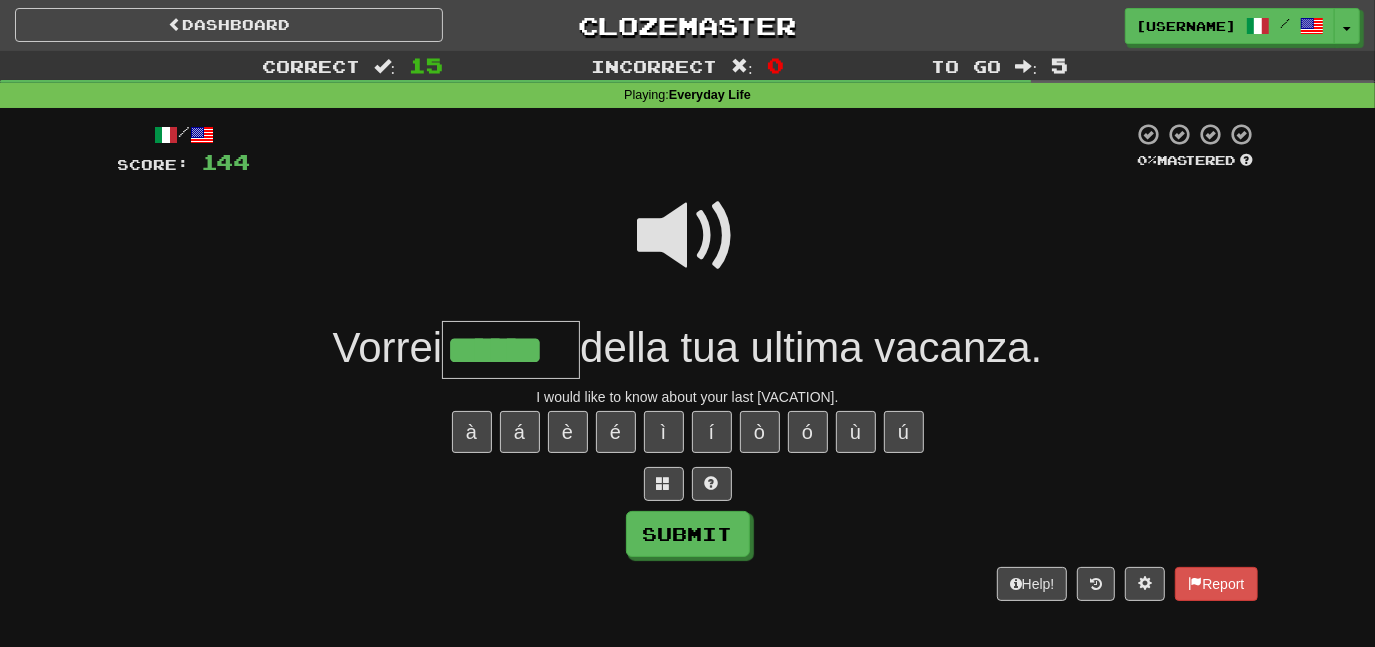 type on "******" 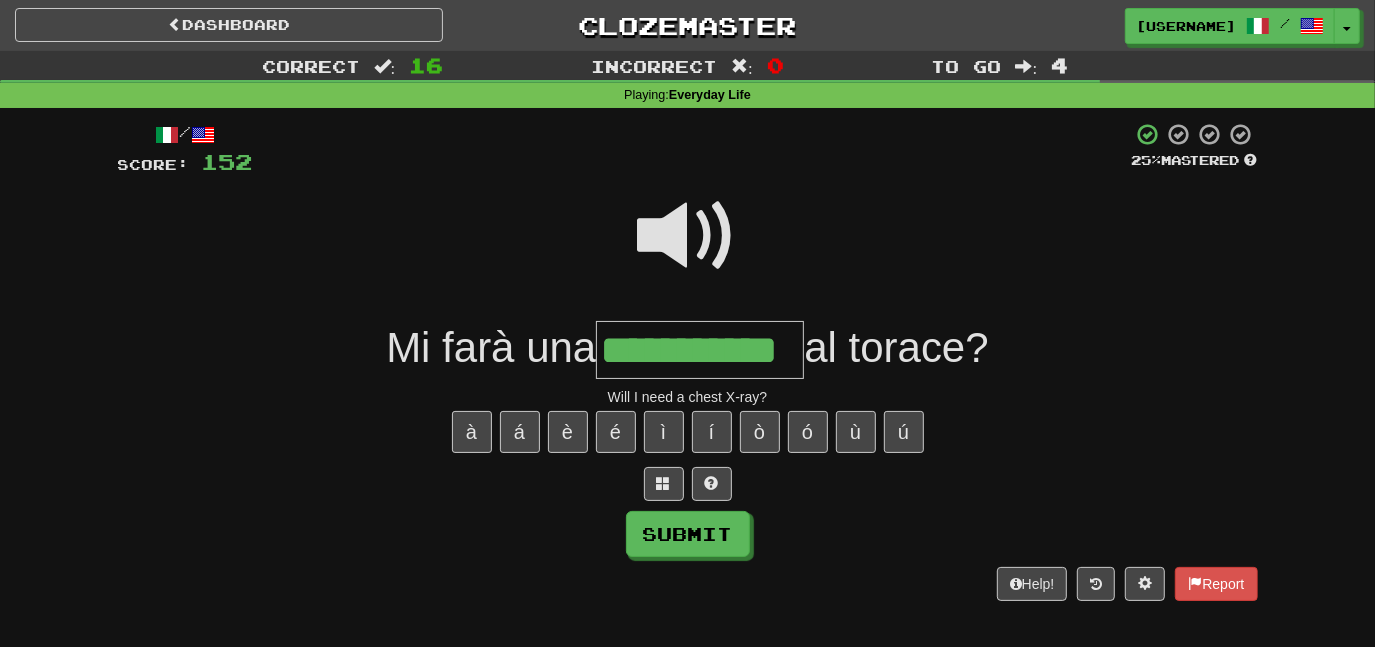 type on "**********" 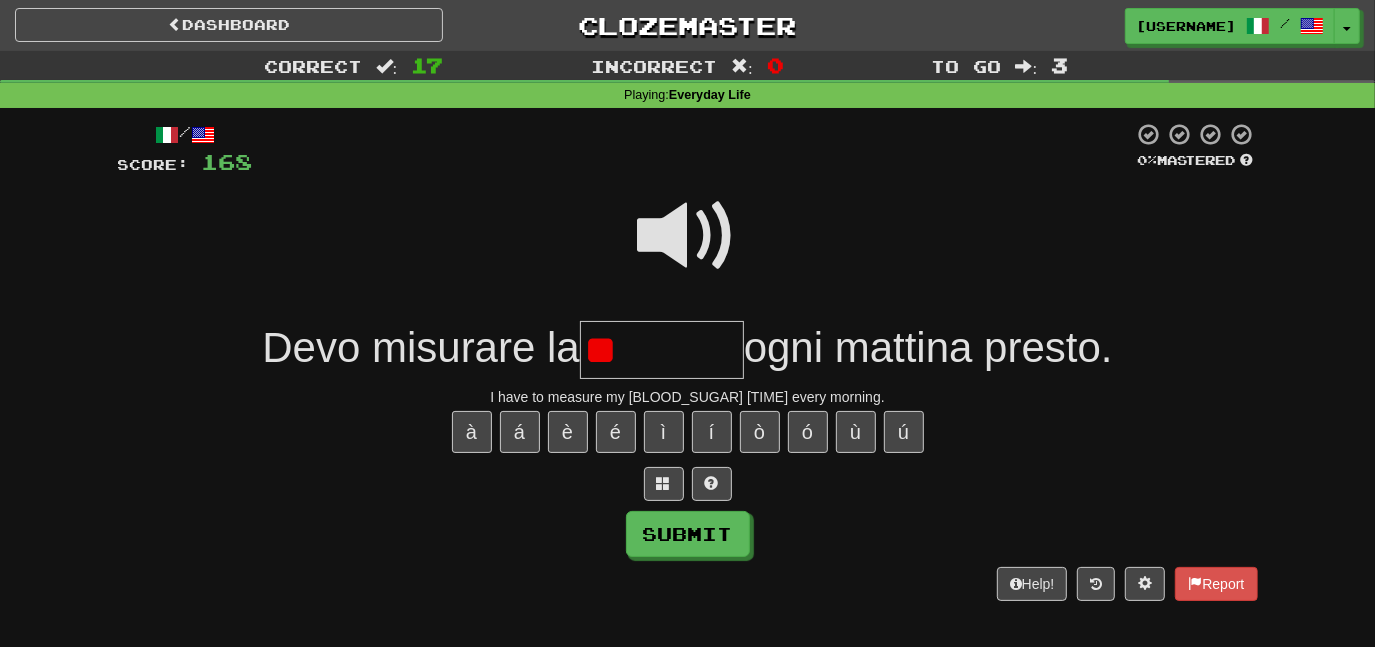 type on "*" 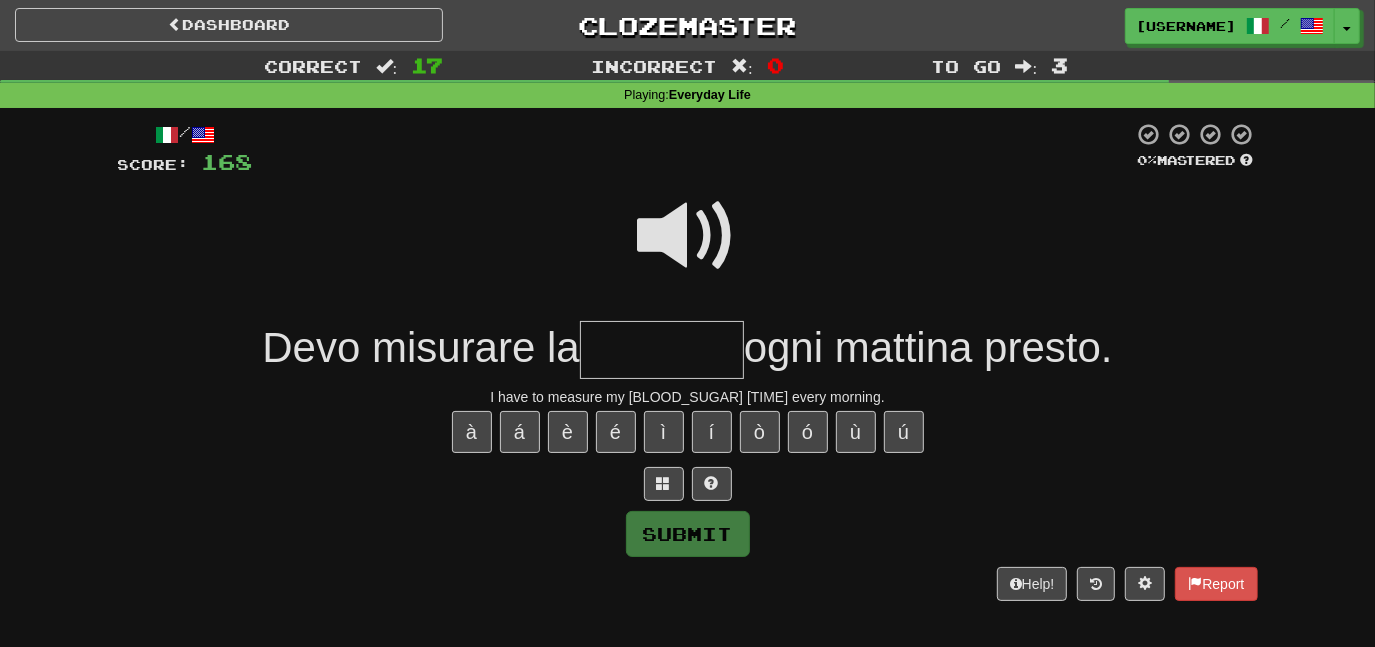 click at bounding box center [688, 236] 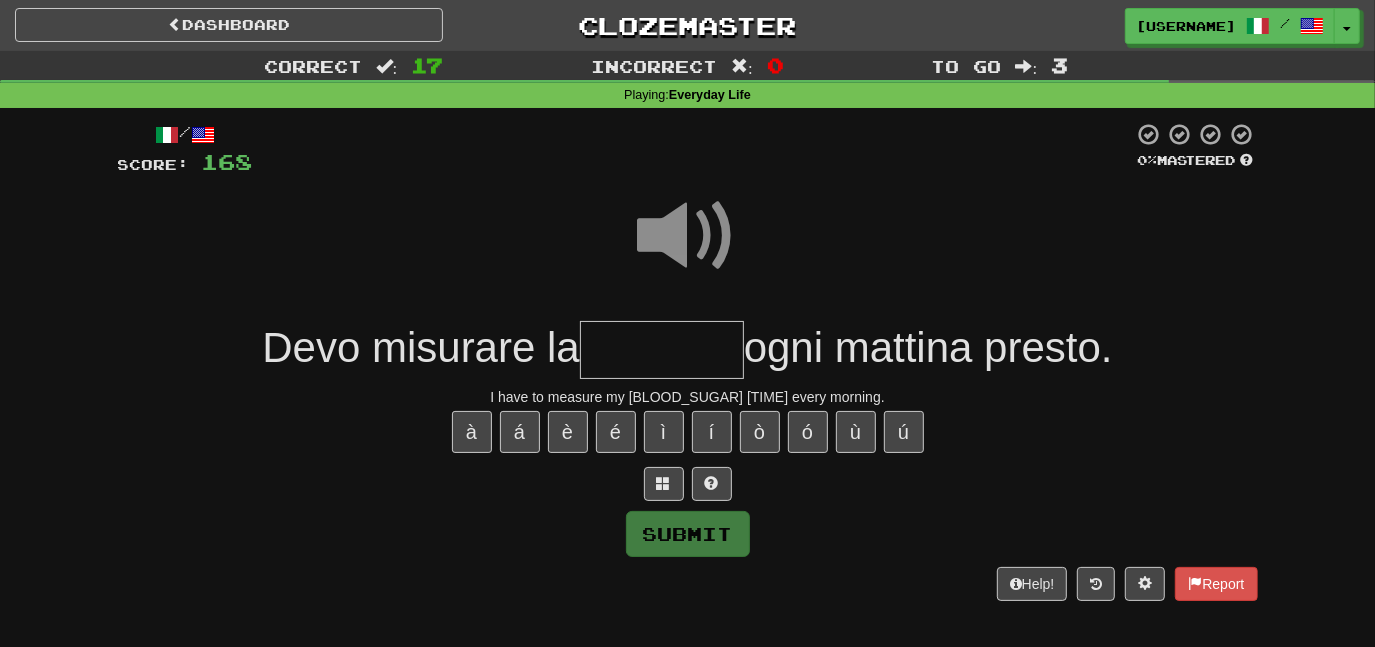 click at bounding box center (688, 236) 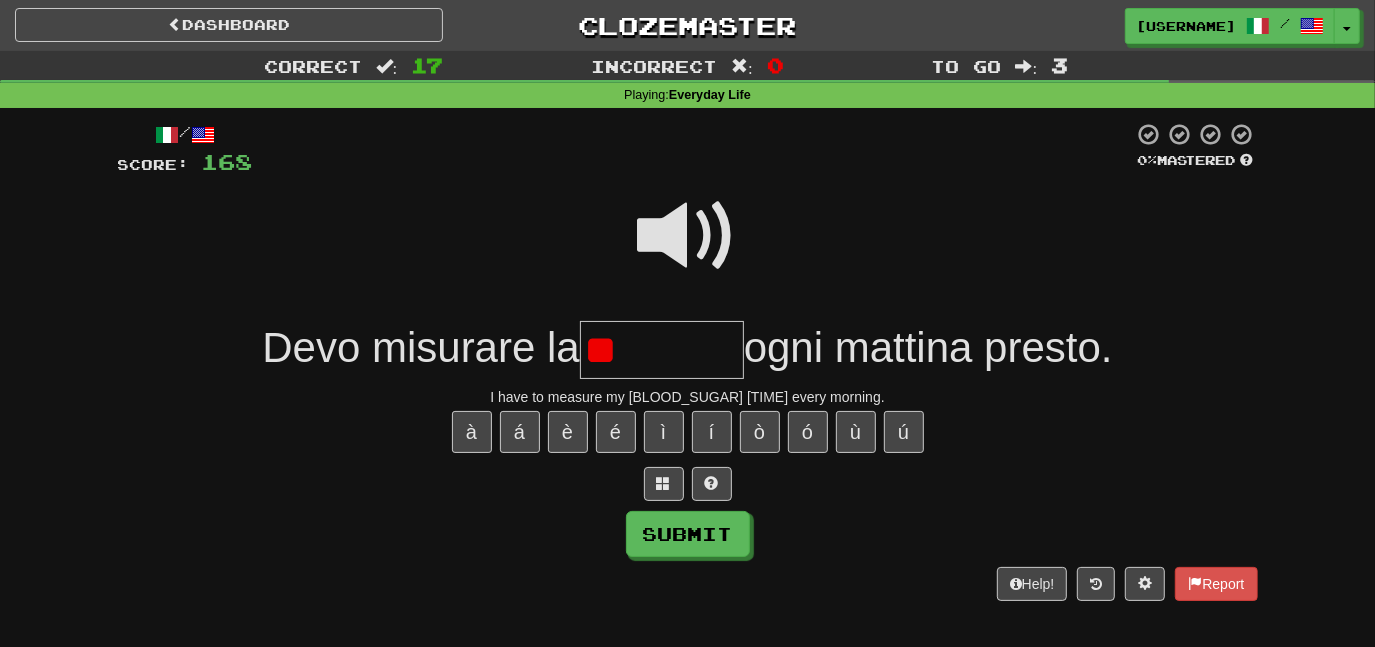 type on "*" 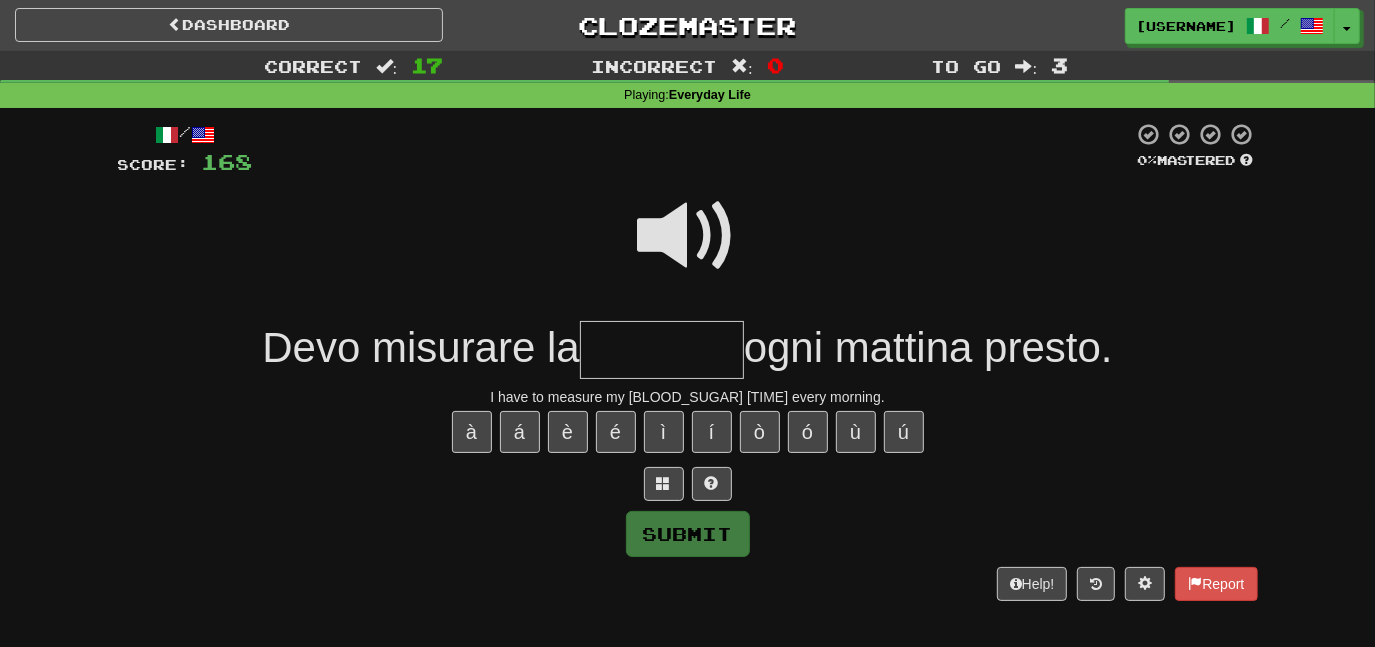 type on "*" 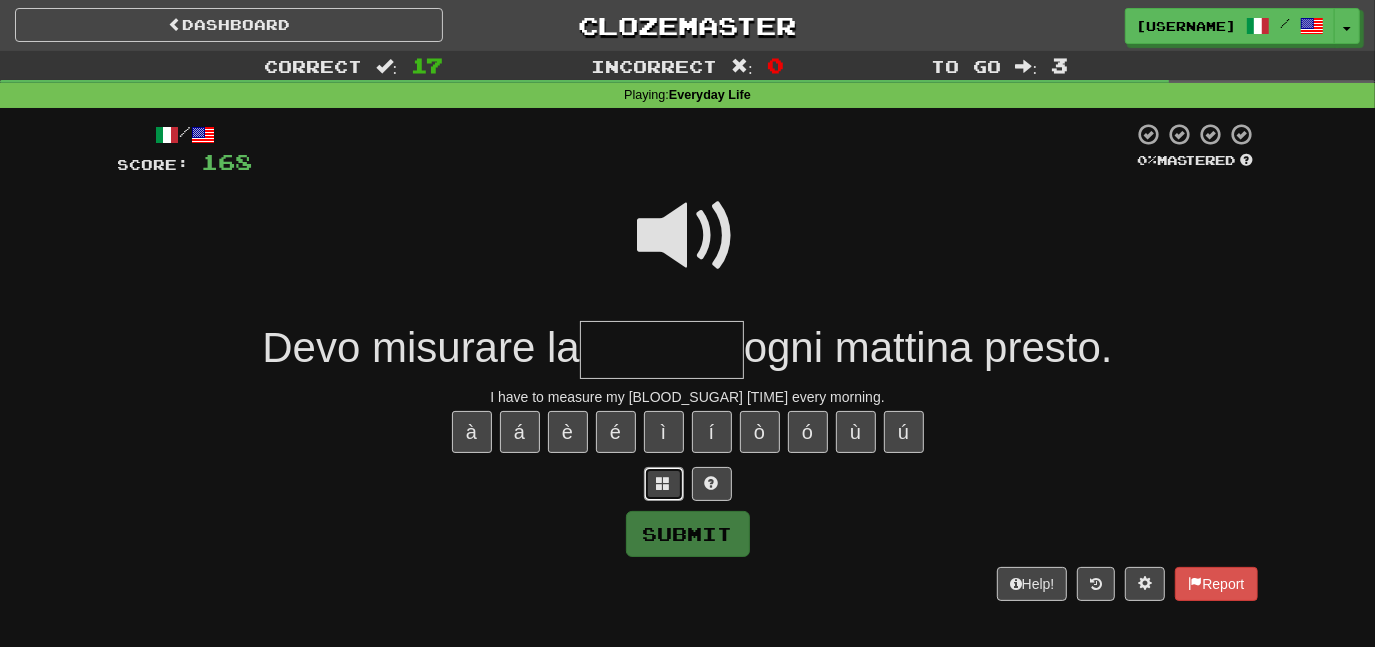 click at bounding box center (664, 483) 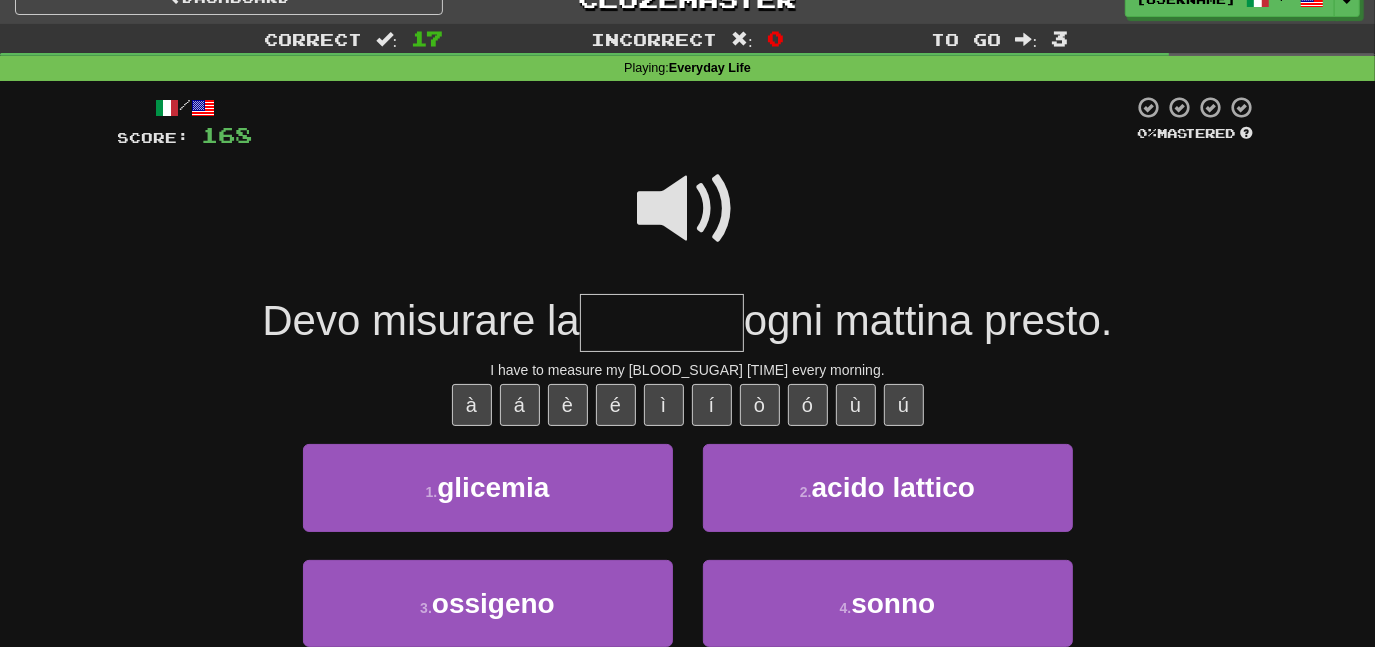 scroll, scrollTop: 31, scrollLeft: 0, axis: vertical 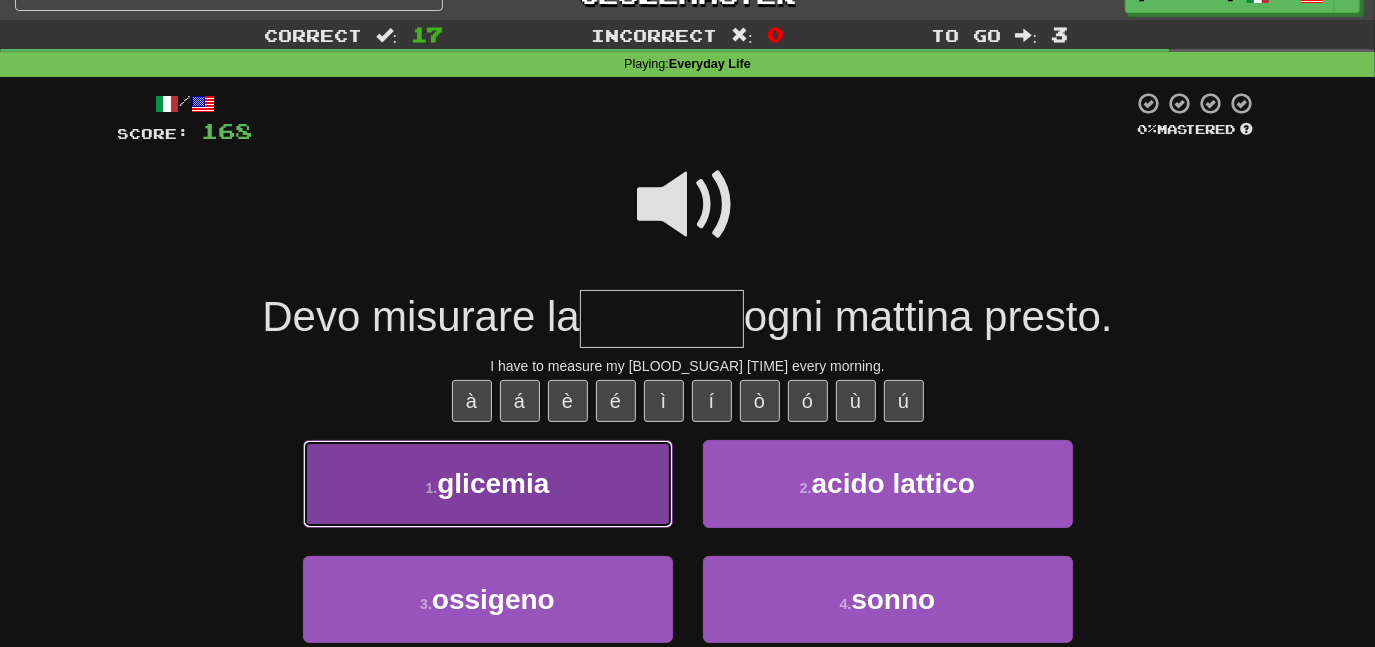 click on "1 .  glicemia" at bounding box center (488, 483) 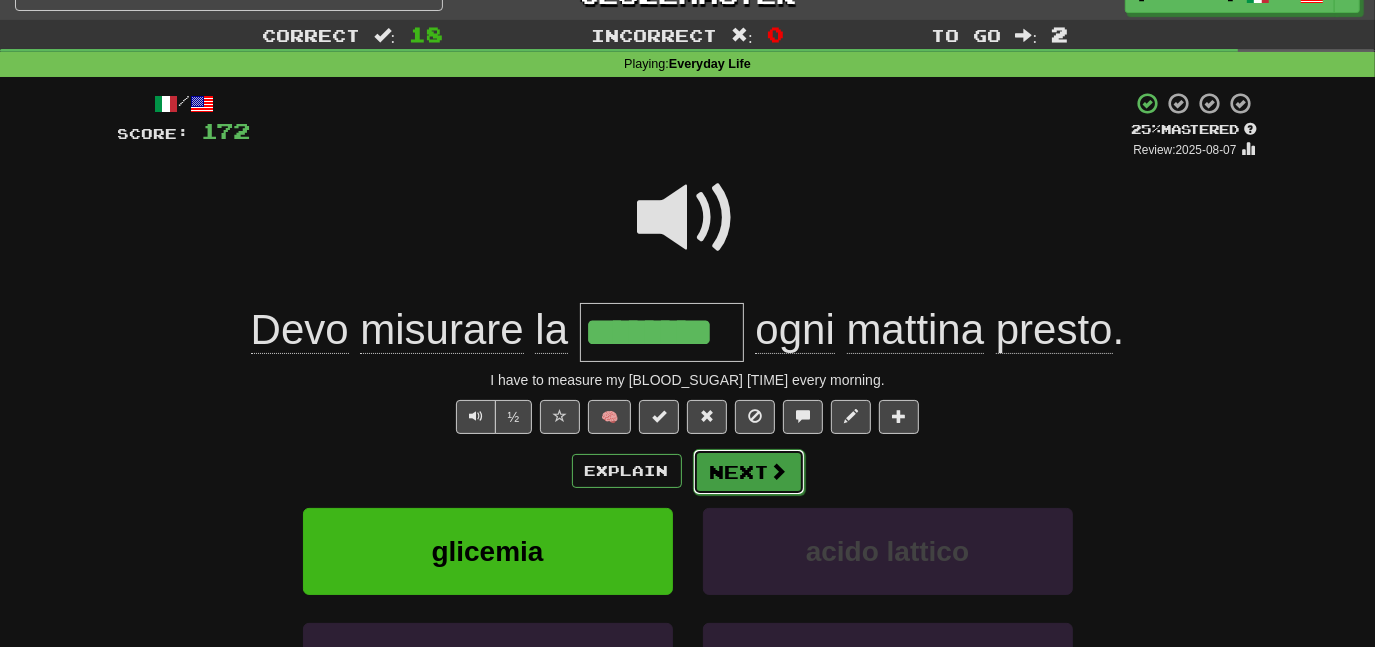 click on "Next" at bounding box center [749, 472] 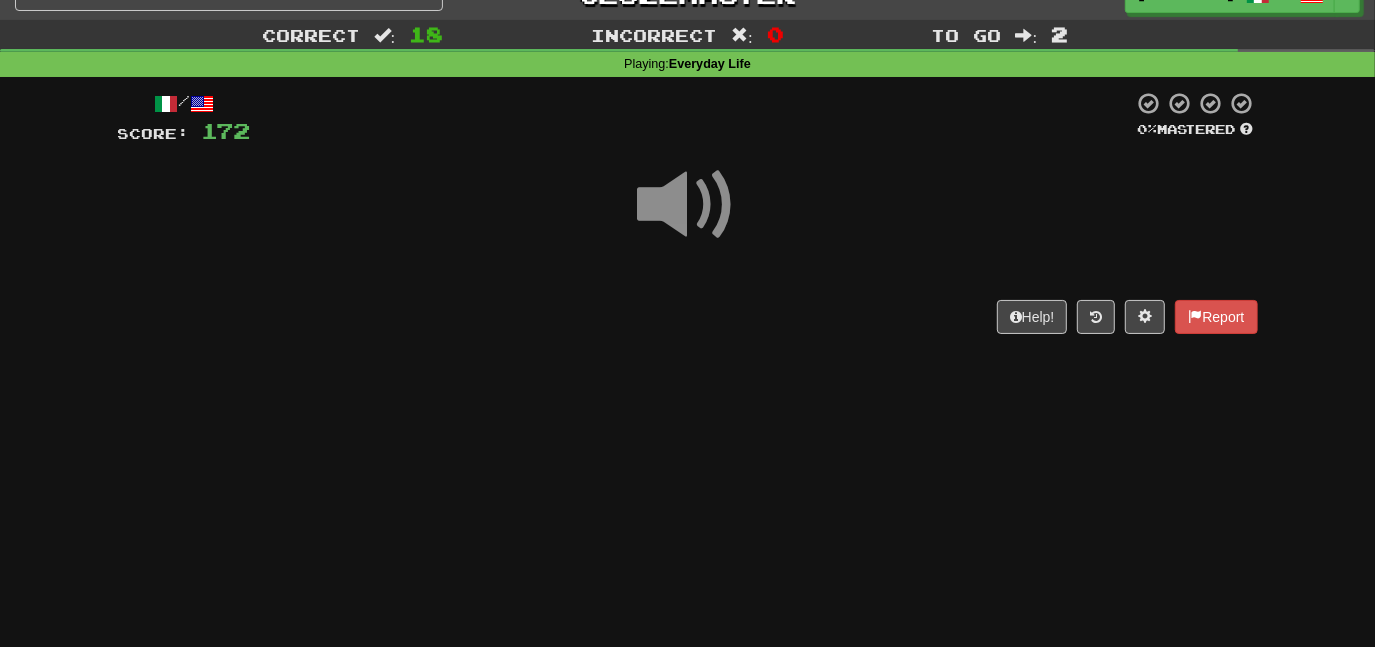 click on "Dashboard
Clozemaster
[USERNAME]
/
Toggle Dropdown
Dashboard
Leaderboard
Activity Feed
Notifications
Profile
Discussions
English
/
Español
Streak:
1
Review:
164
Daily Goal:  0 /100
Italiano
/
English
Streak:
2
Review:
216
Daily Goal: 108 /200
Italiano
/
Español
Streak:
0
Review:
30
Points Today: 0
Polski
/
English
Streak:
0
Review:
0
Points Today: 0
Languages
Account
Logout
[USERNAME]
/
Toggle Dropdown
Dashboard
Leaderboard
Activity Feed
Notifications
Profile
Discussions
English
/
Español
Streak:
1
Review:
164
Daily Goal:  0 /100" at bounding box center [687, 292] 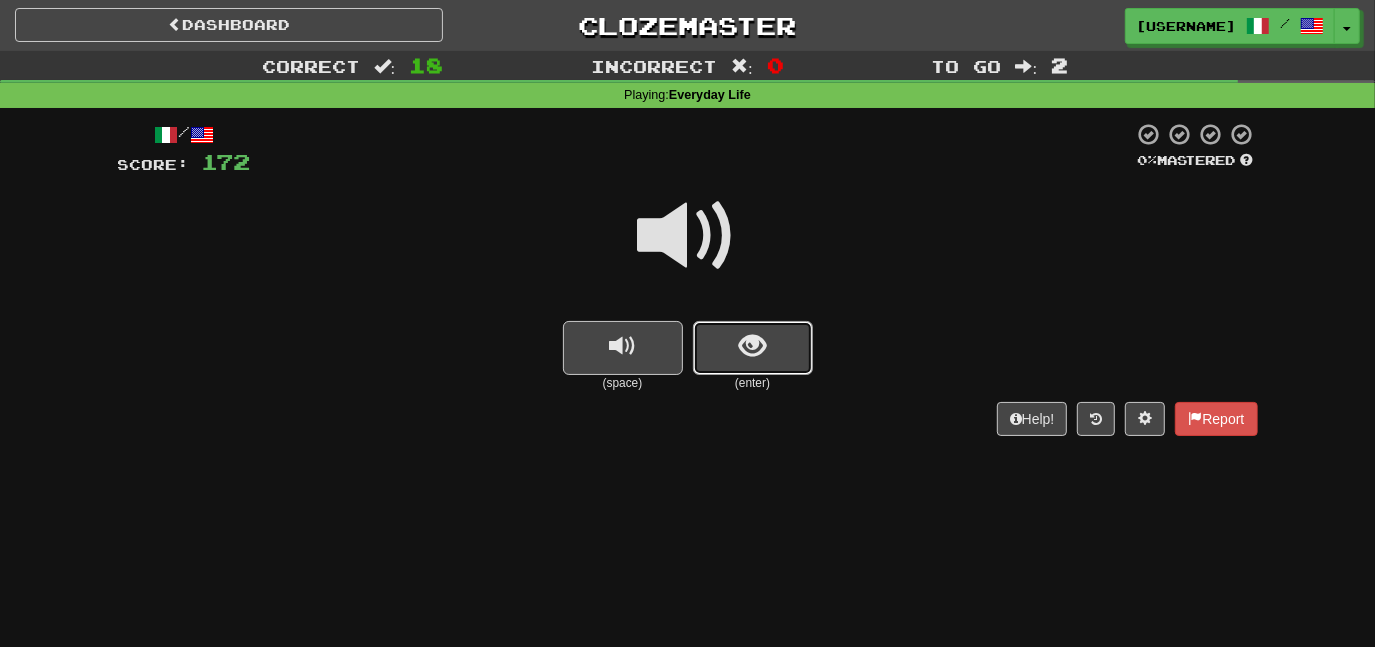 click at bounding box center [753, 348] 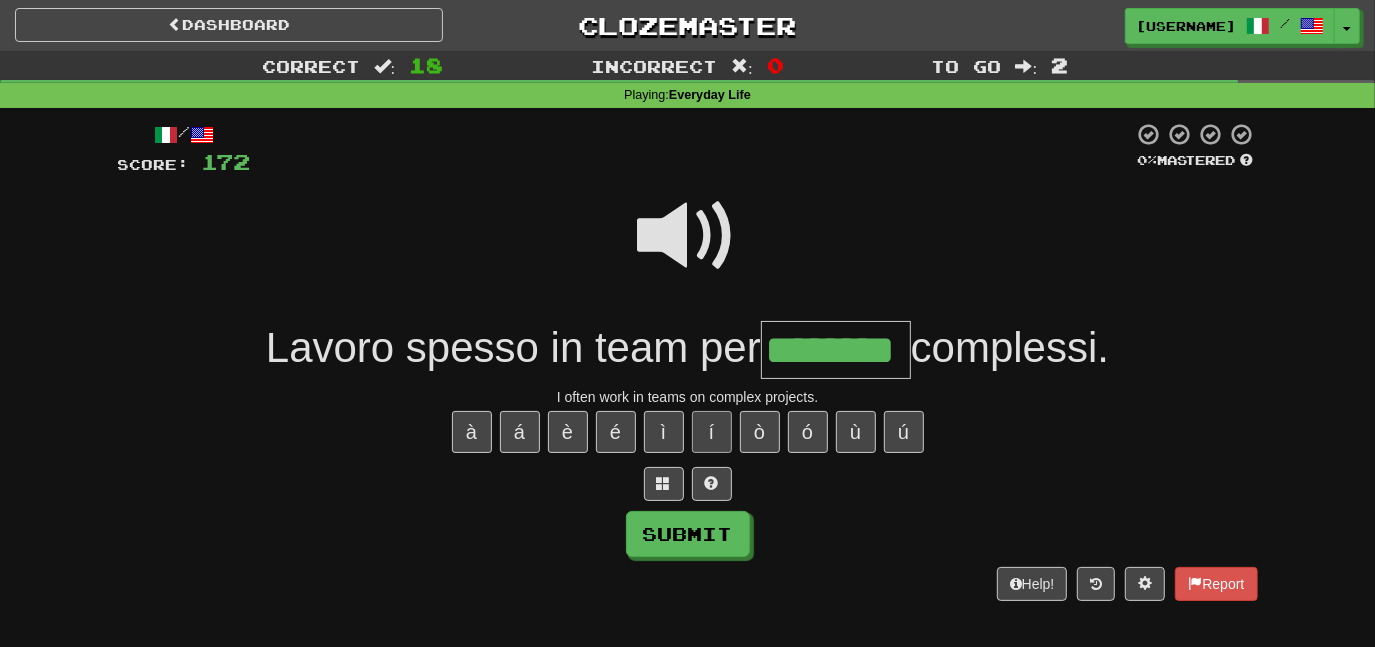 type on "********" 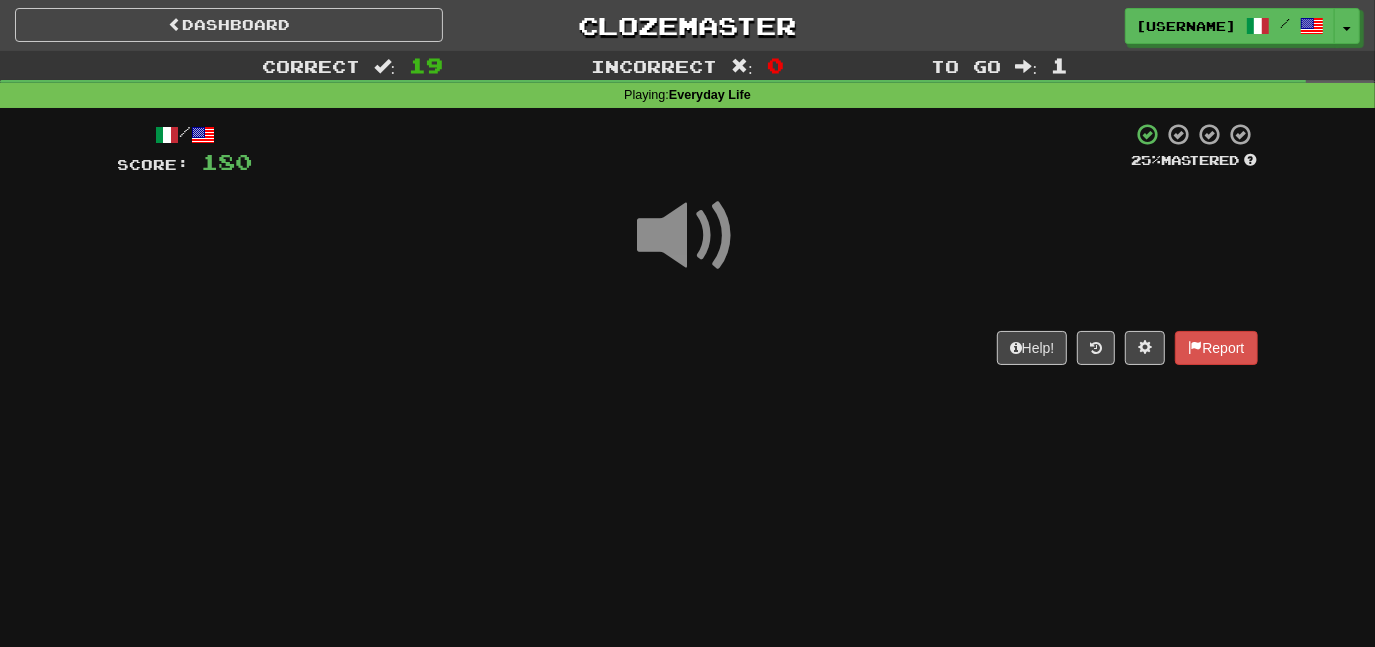 click at bounding box center (688, 236) 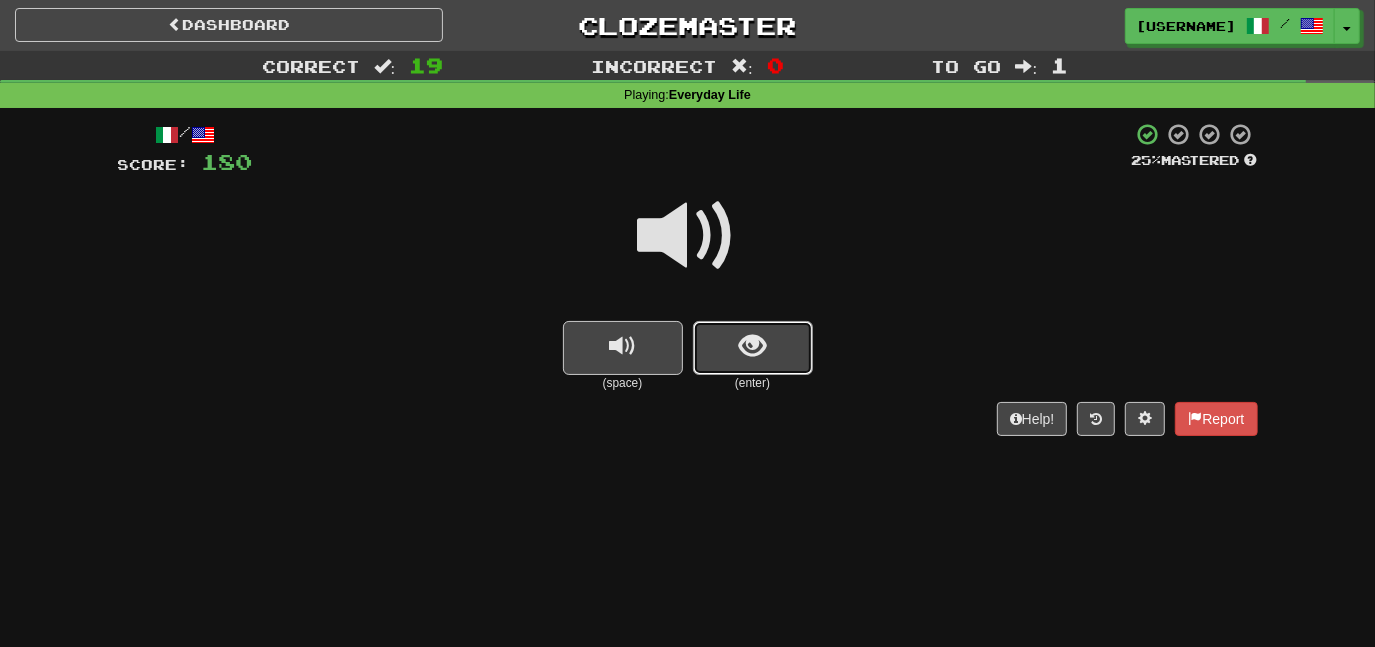 click at bounding box center (752, 346) 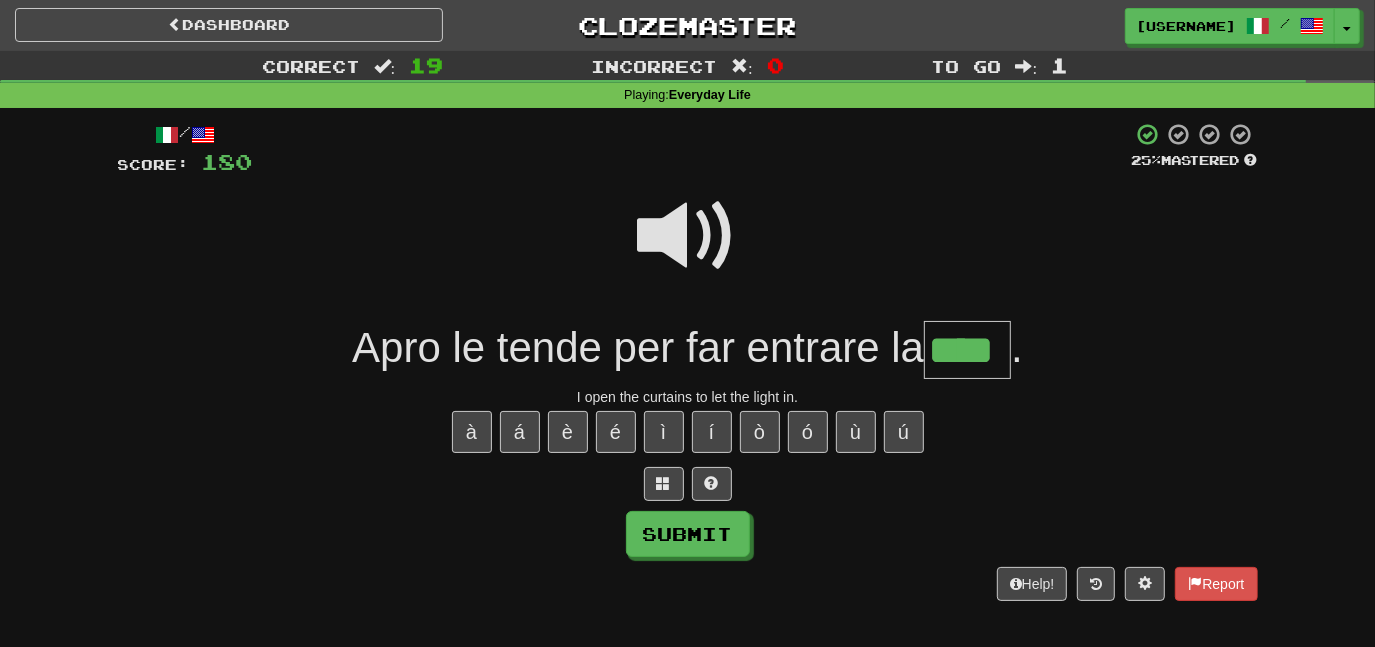 type on "****" 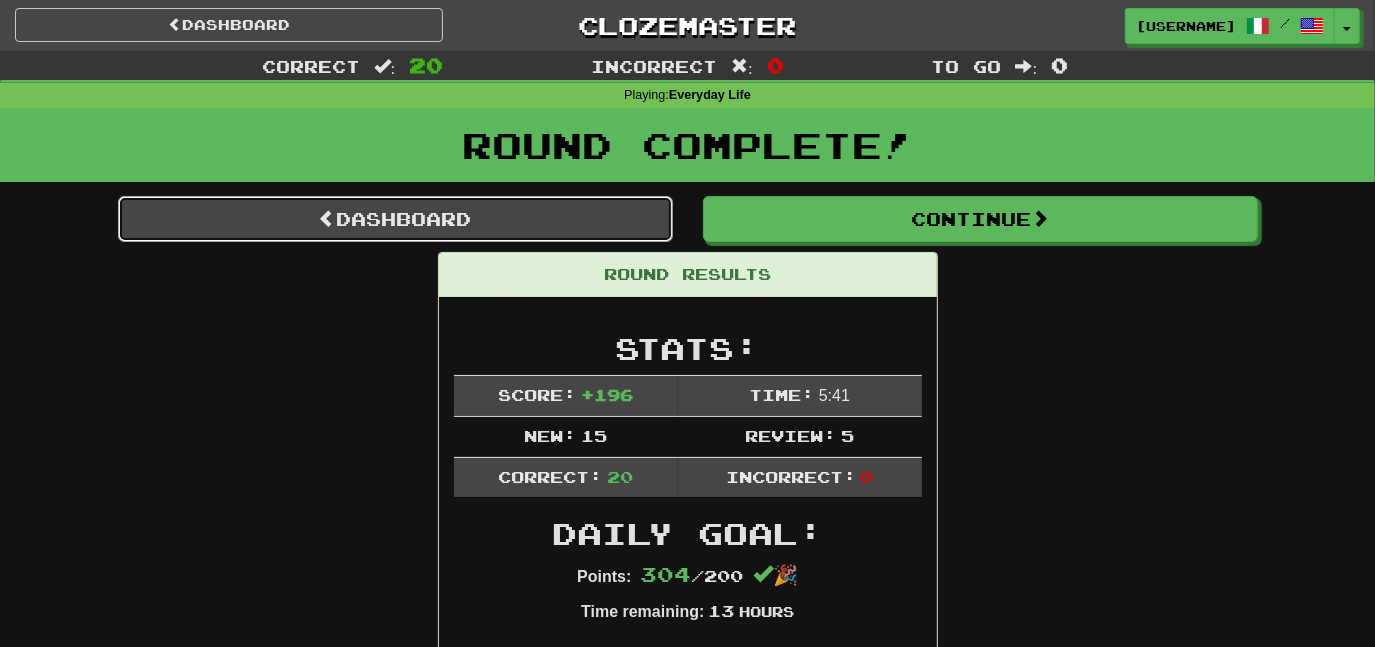 click on "Dashboard" at bounding box center (395, 219) 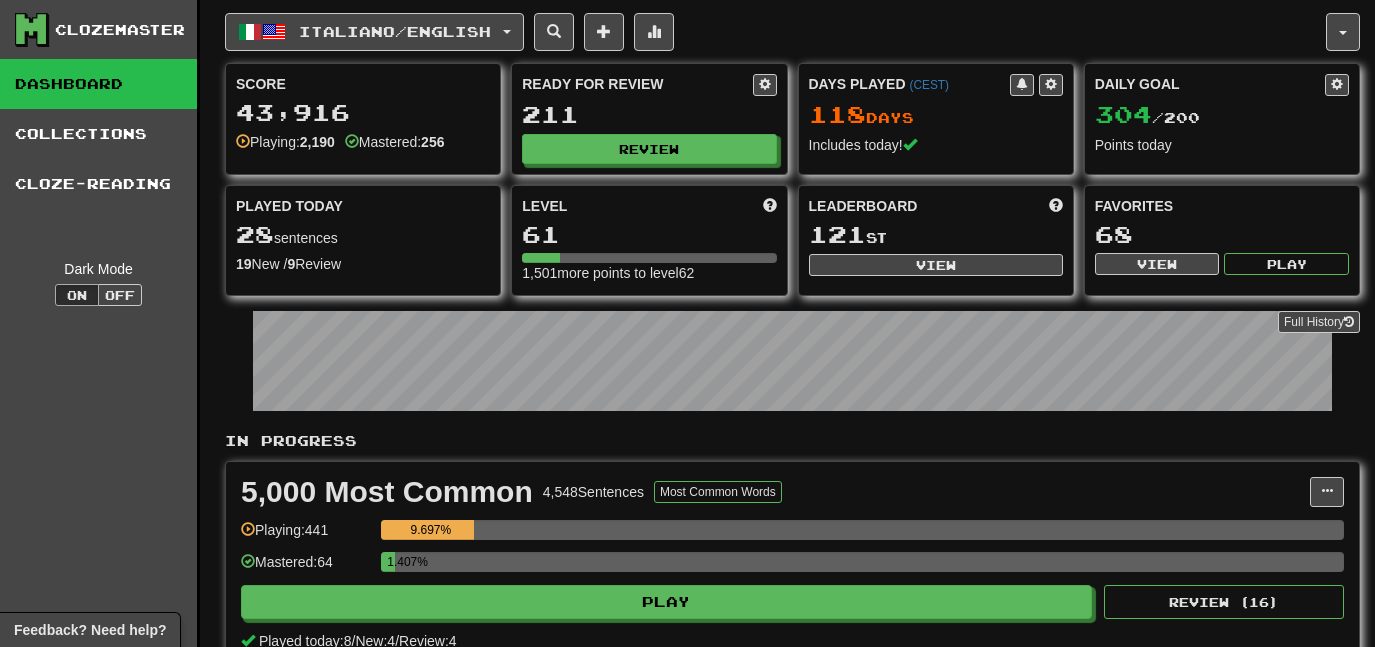 scroll, scrollTop: 0, scrollLeft: 0, axis: both 